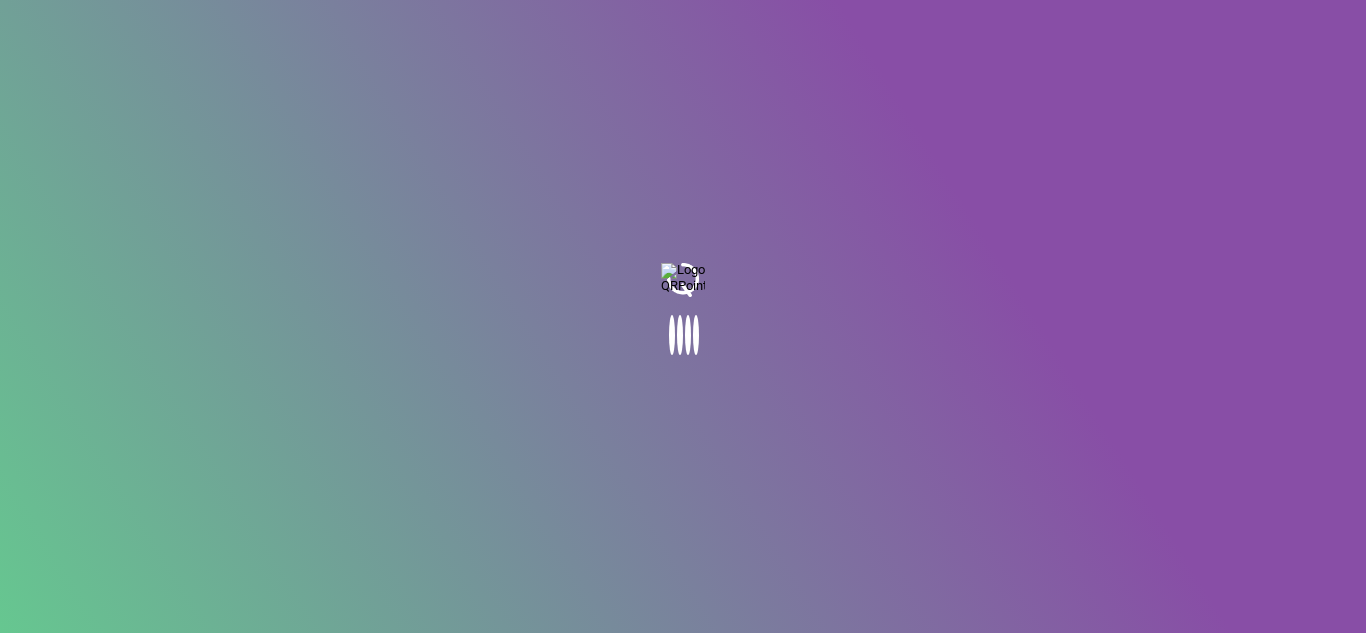 scroll, scrollTop: 0, scrollLeft: 0, axis: both 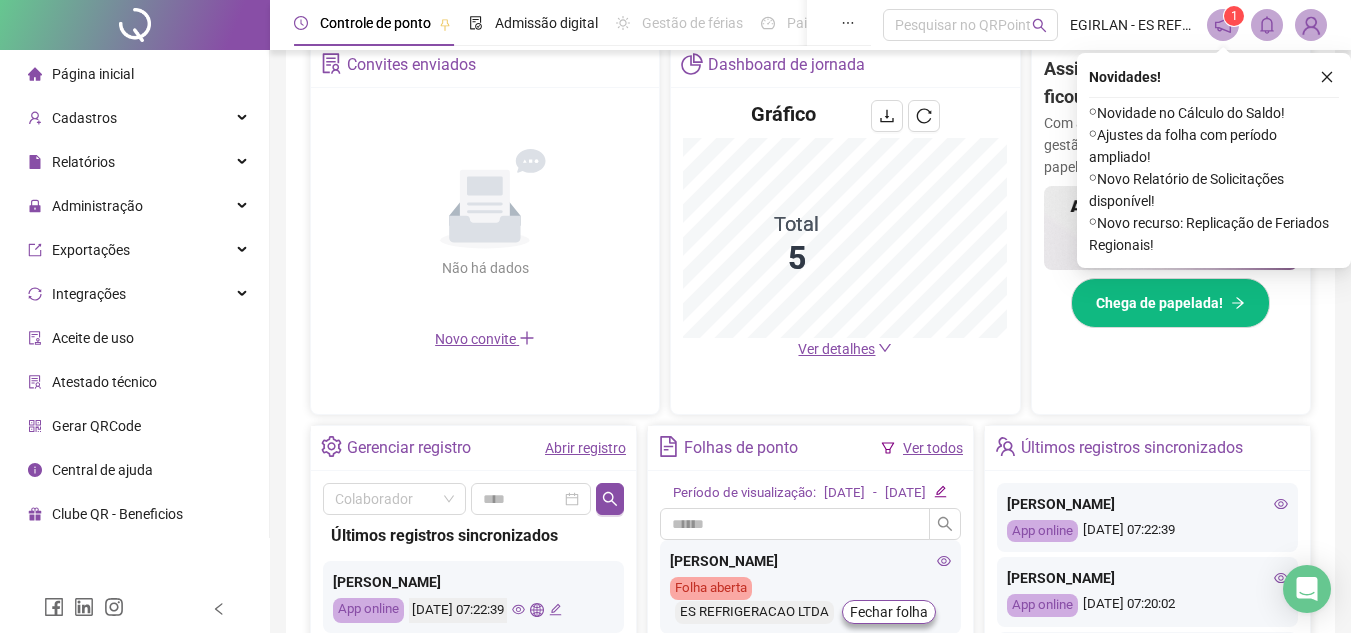 click on "Convites enviados Não há dados Não há dados Novo convite   Dashboard de jornada Gráfico Total 5 Ver detalhes   Assinar ponto na mão? Isso ficou no passado! Com a Assinatura Digital da QR, sua gestão fica mais ágil, segura e sem papelada.
Chega de papelada!" at bounding box center (810, 228) 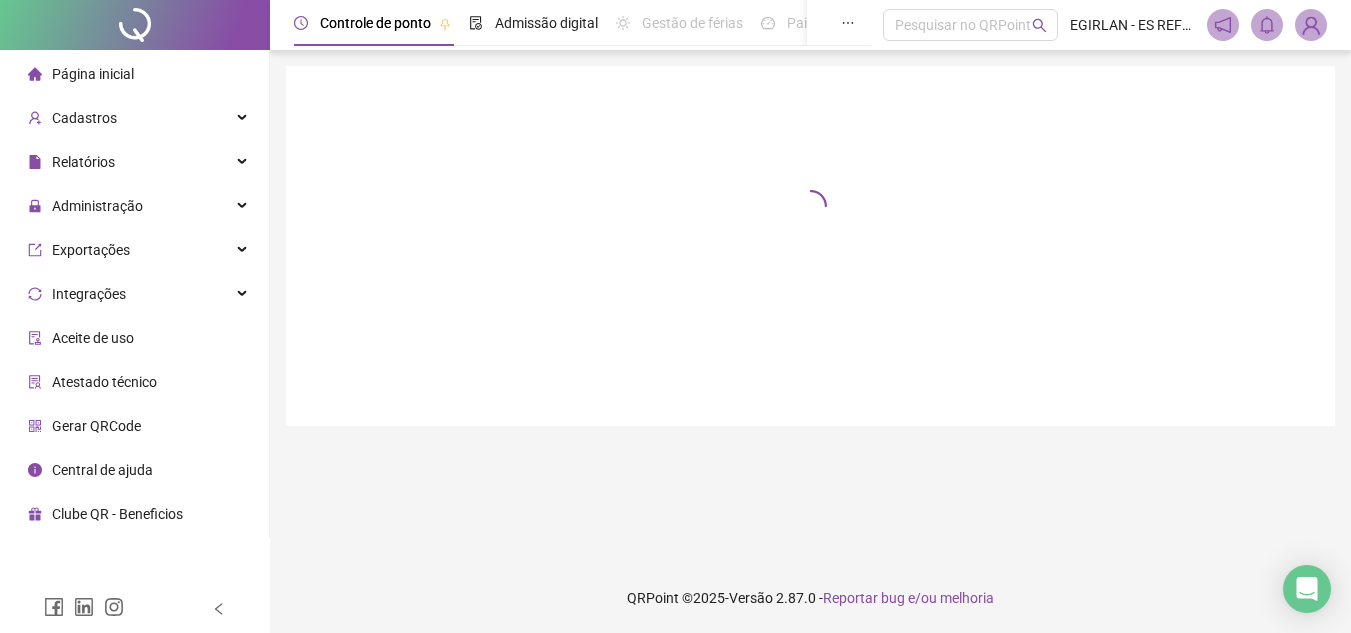 scroll, scrollTop: 0, scrollLeft: 0, axis: both 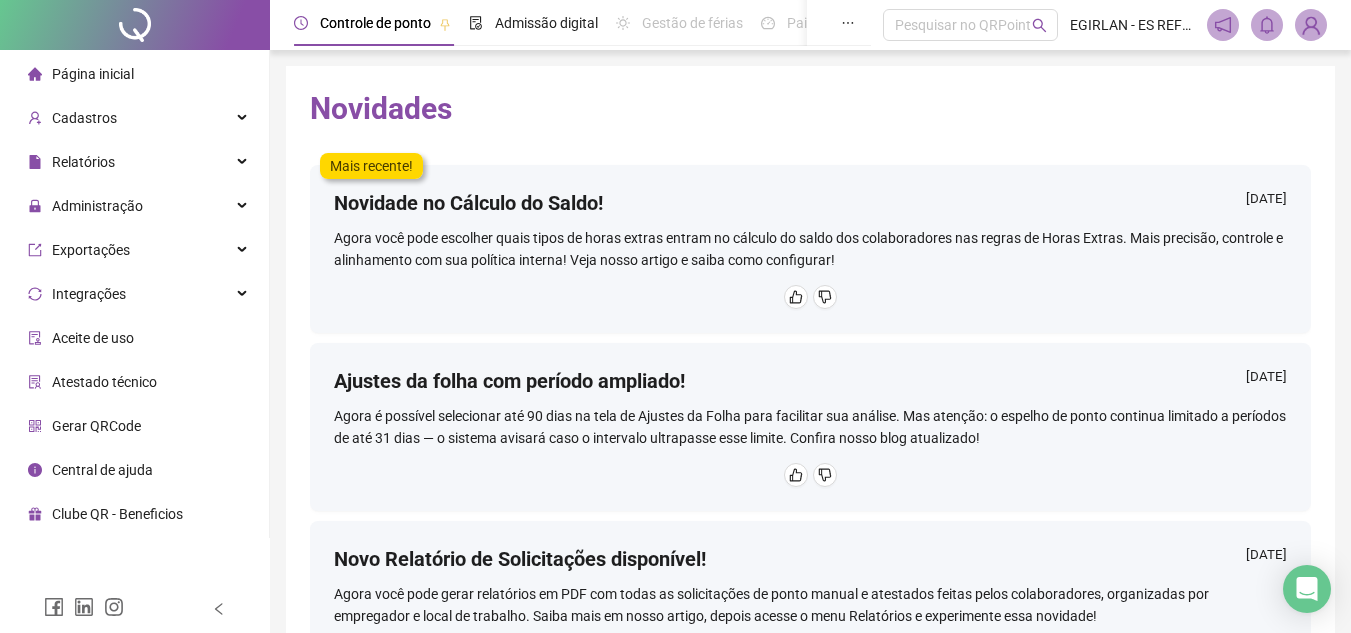 click on "Página inicial" at bounding box center [93, 74] 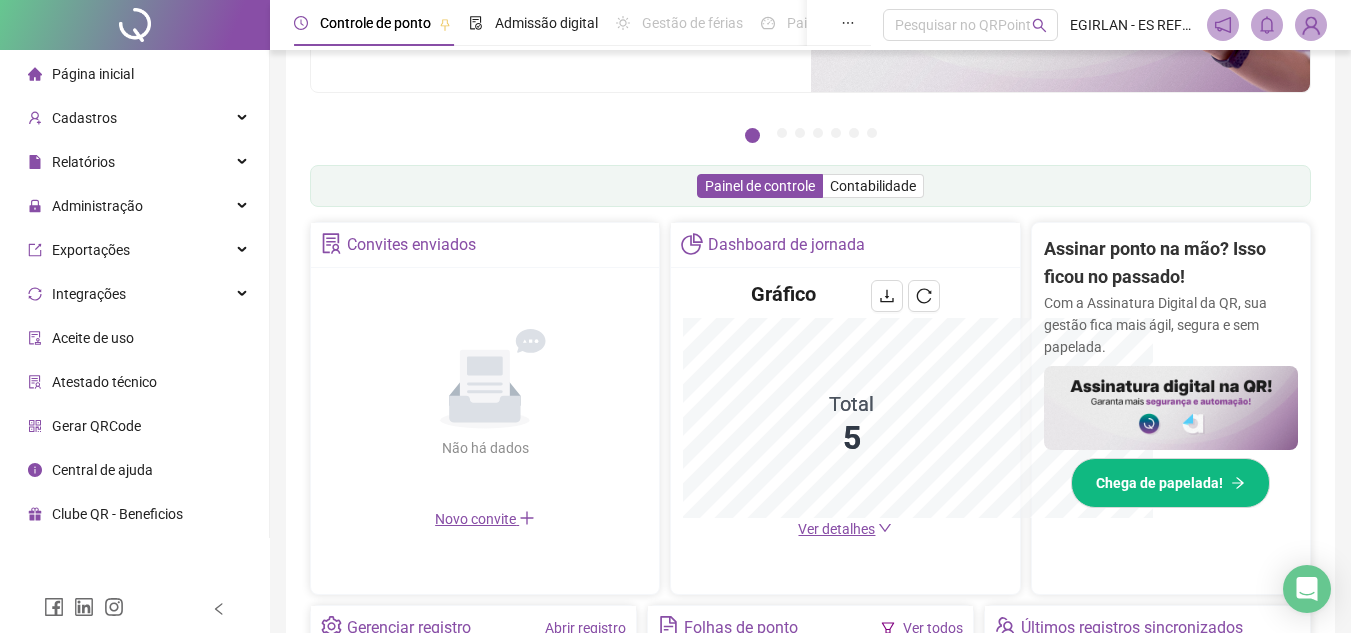 scroll, scrollTop: 295, scrollLeft: 0, axis: vertical 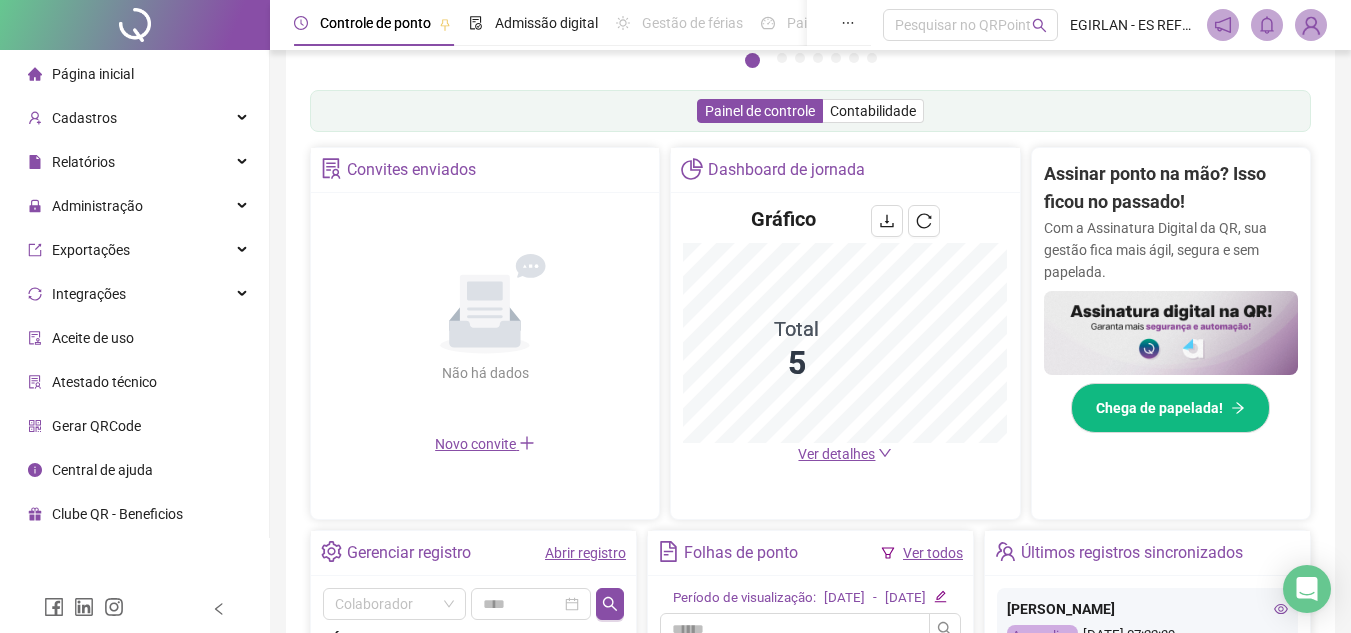 click on "Ver detalhes" at bounding box center (836, 454) 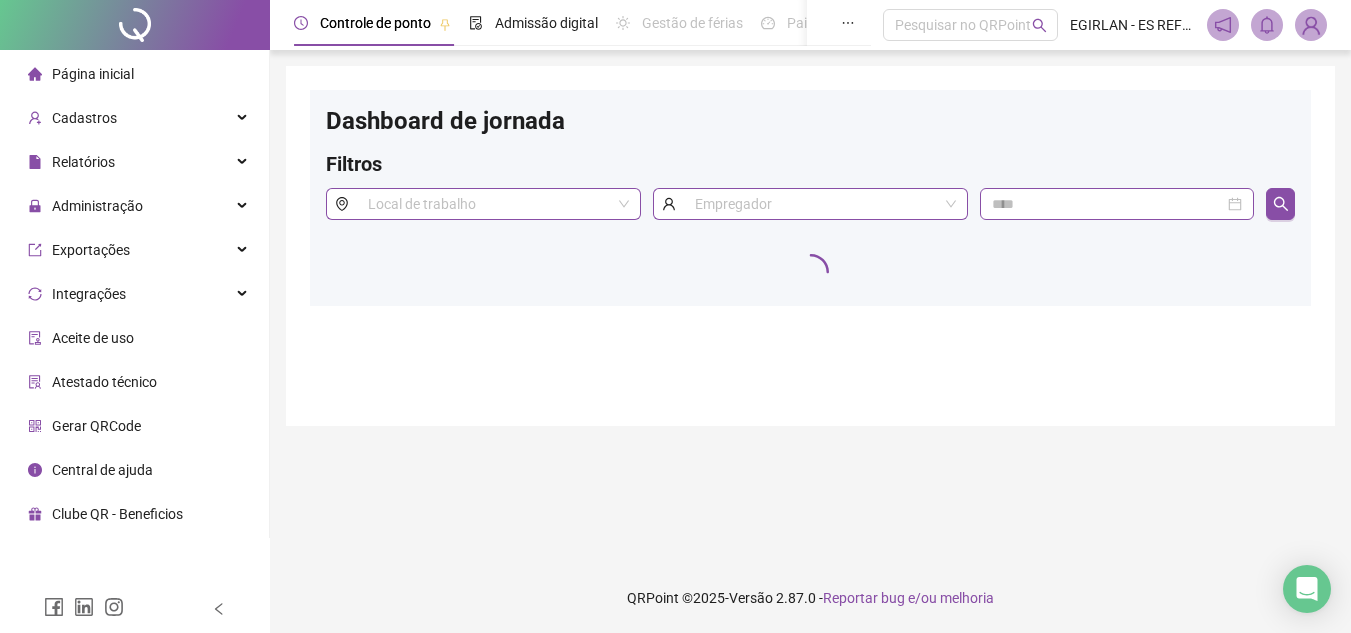 scroll, scrollTop: 0, scrollLeft: 0, axis: both 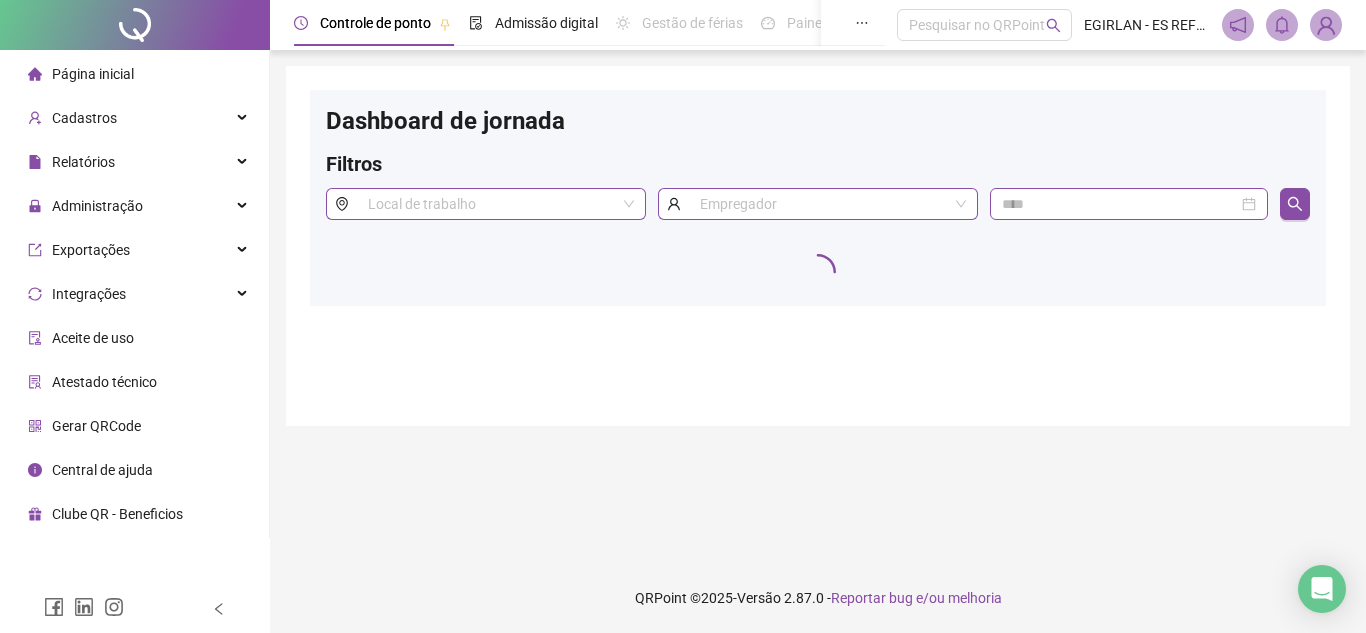 click on "Página inicial" at bounding box center (134, 74) 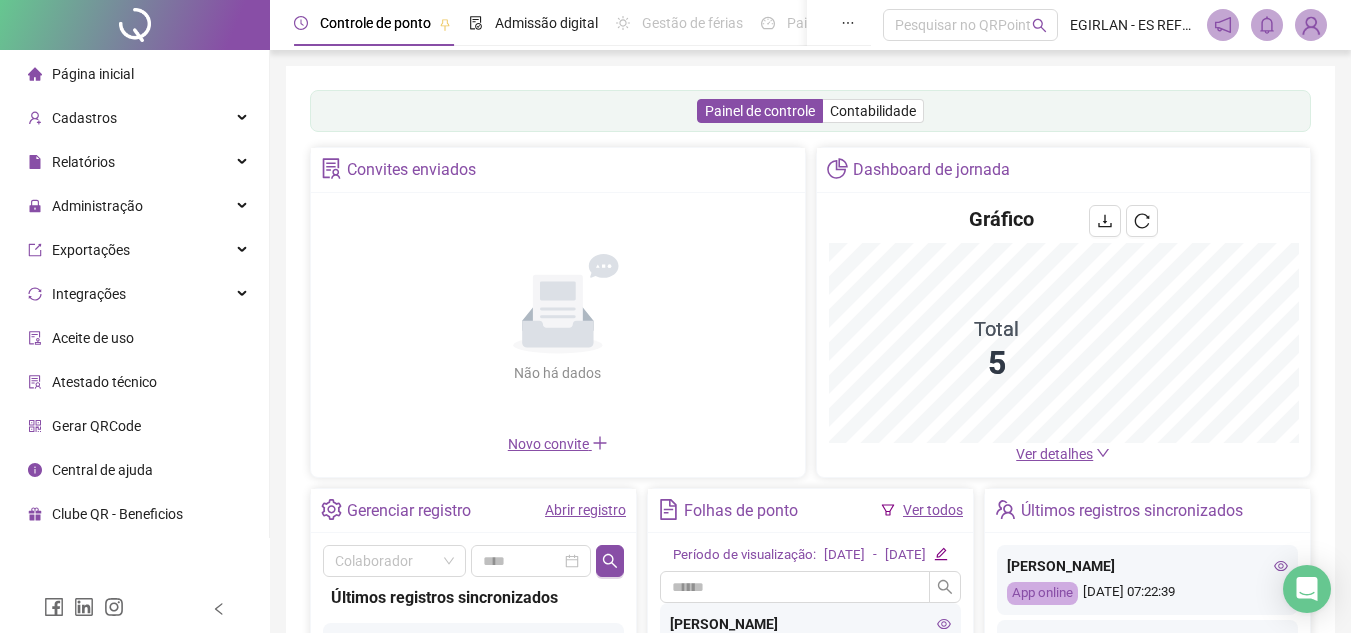 click on "Ver detalhes" at bounding box center [1054, 454] 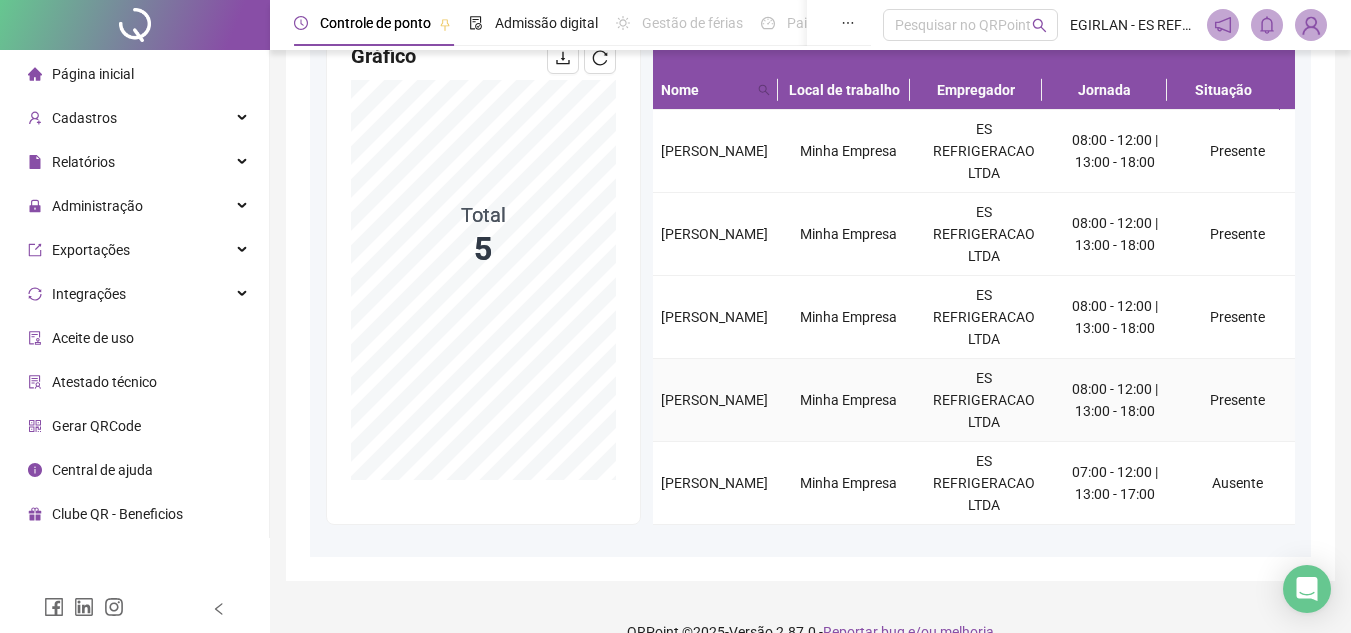 scroll, scrollTop: 241, scrollLeft: 0, axis: vertical 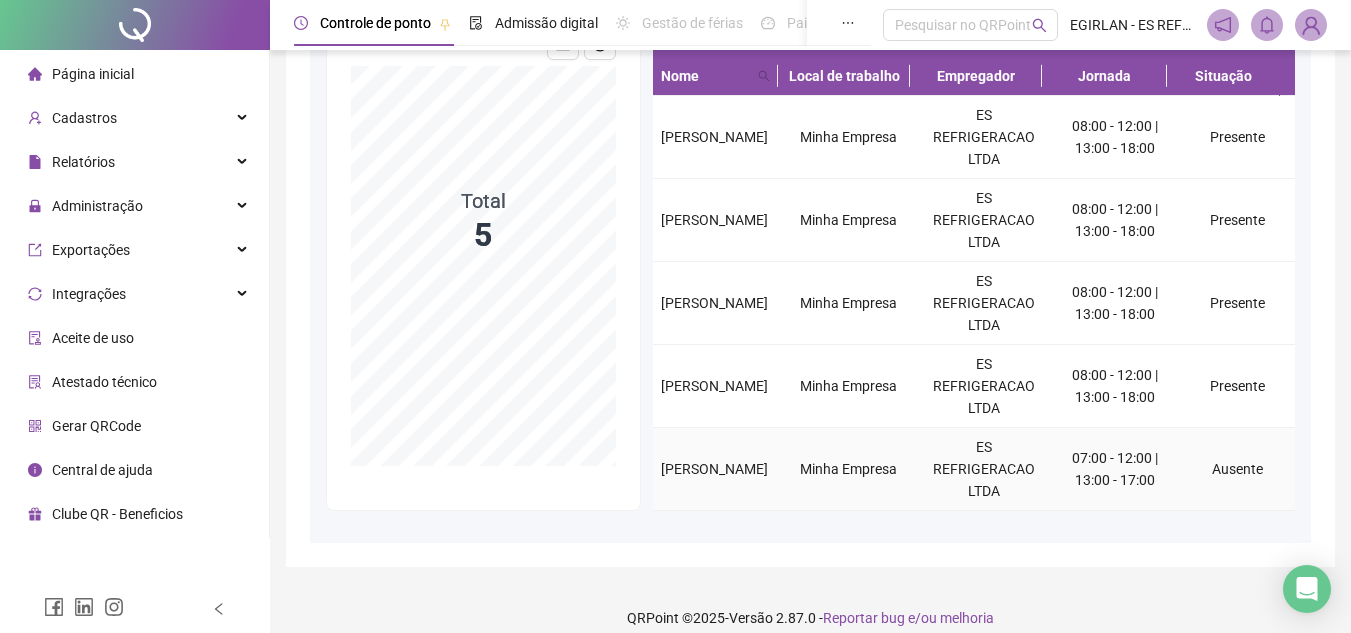 click on "07:00 - 12:00 | 13:00 - 17:00" at bounding box center [1115, 469] 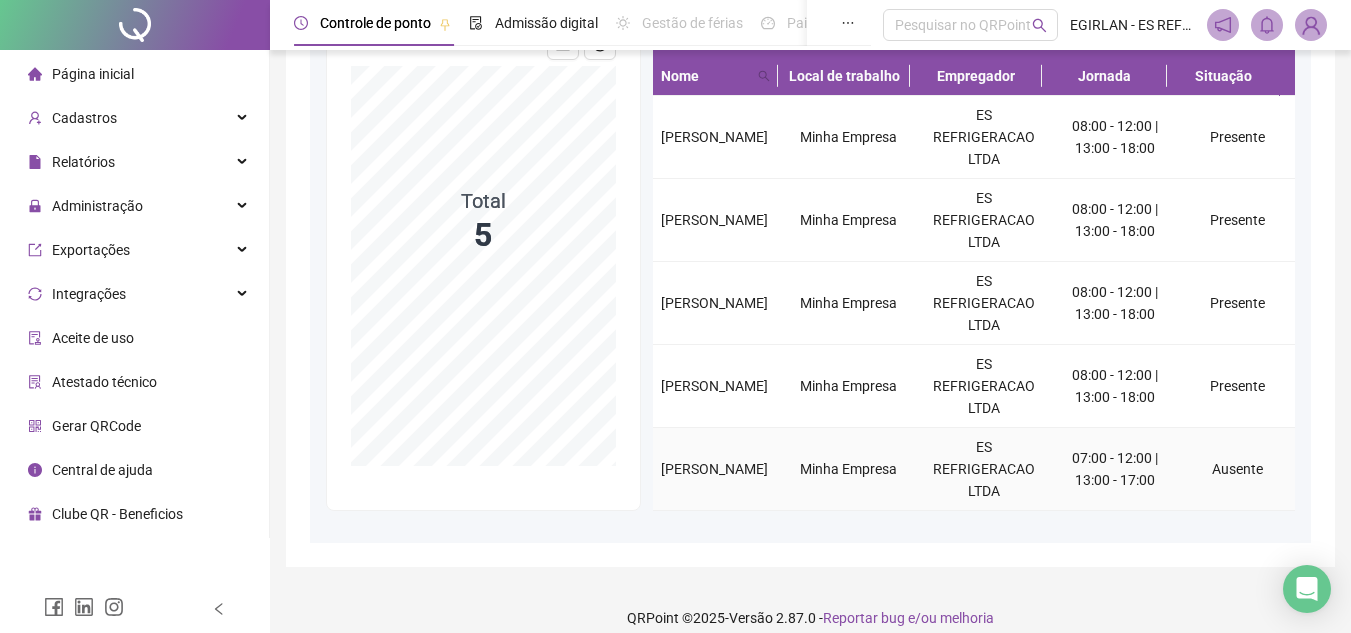 click on "[PERSON_NAME]" at bounding box center [714, 469] 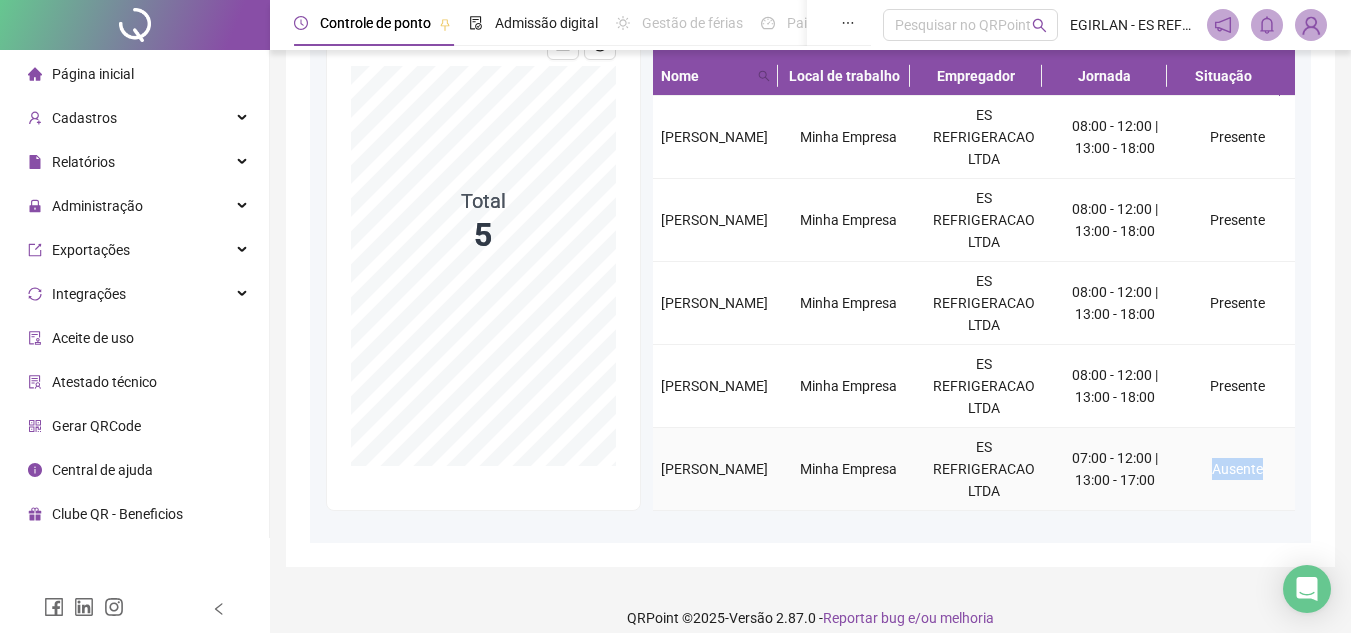 click on "Ausente" at bounding box center [1237, 469] 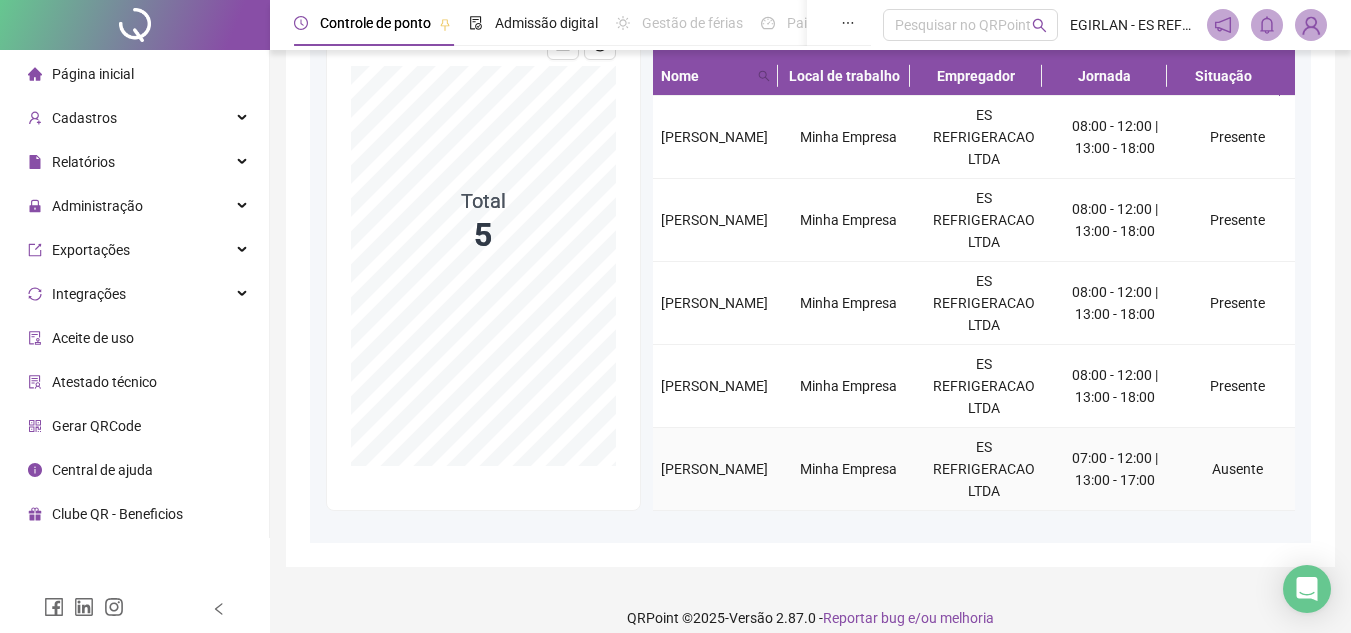 click on "Ausente" at bounding box center (1237, 469) 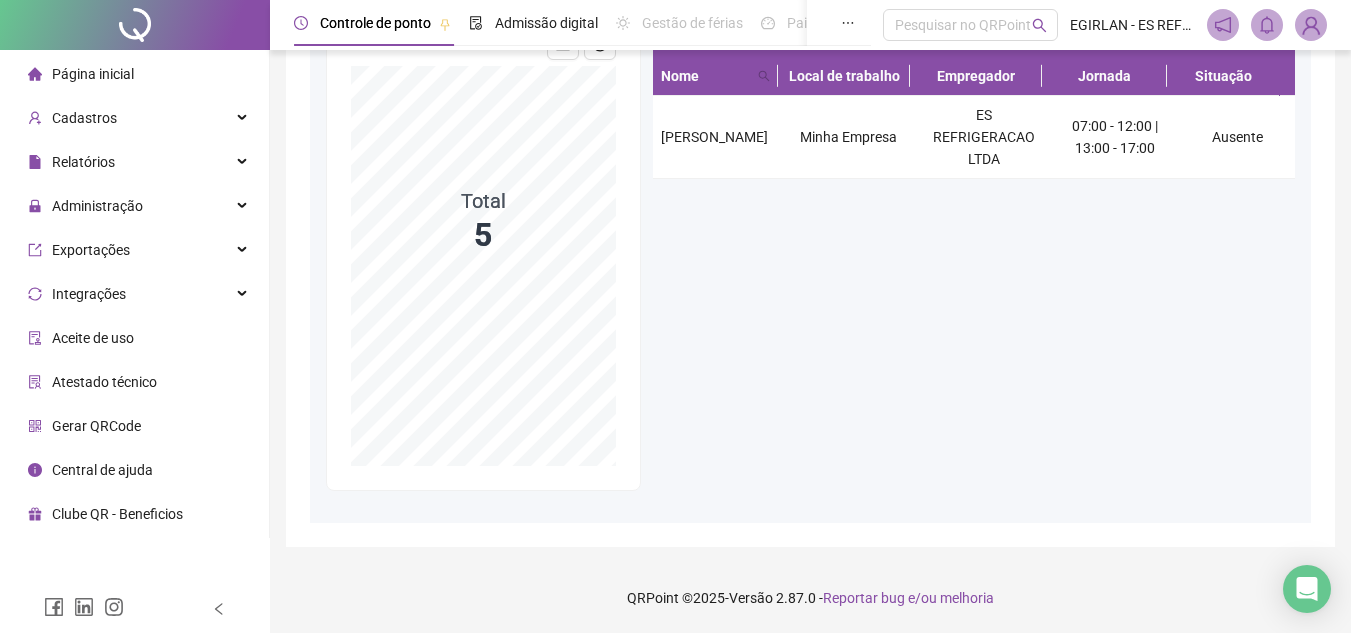 click on "Página inicial" at bounding box center [81, 74] 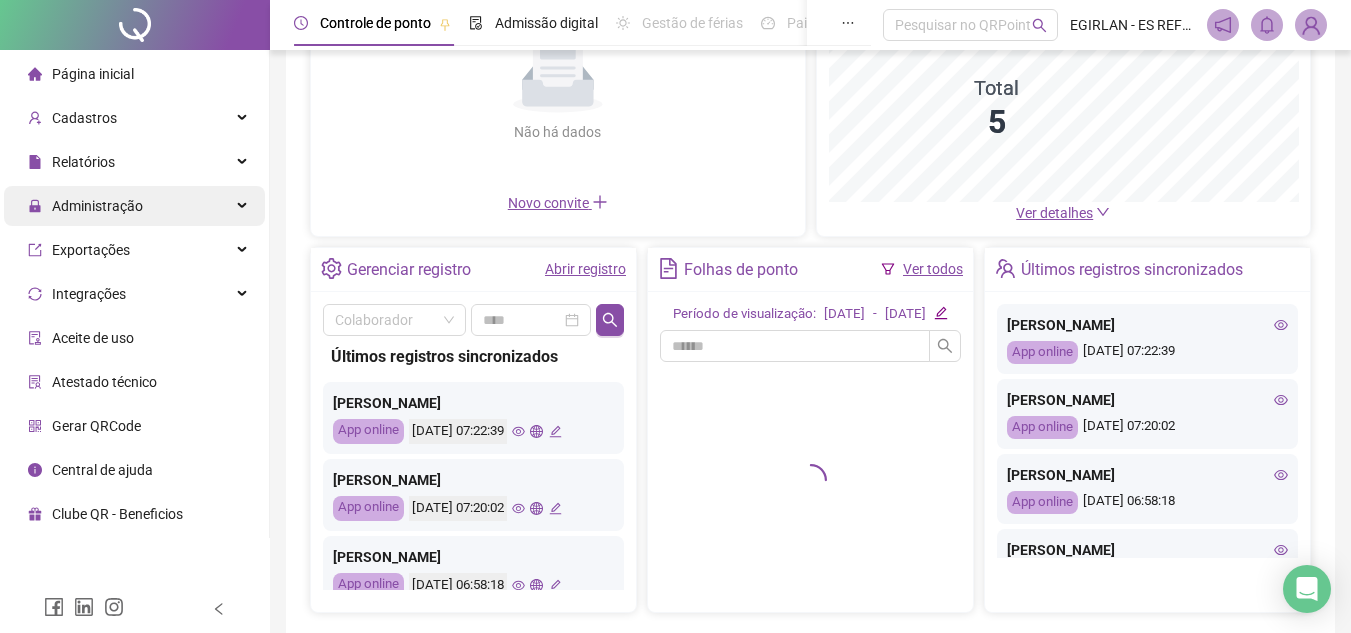 click on "Administração" at bounding box center (97, 206) 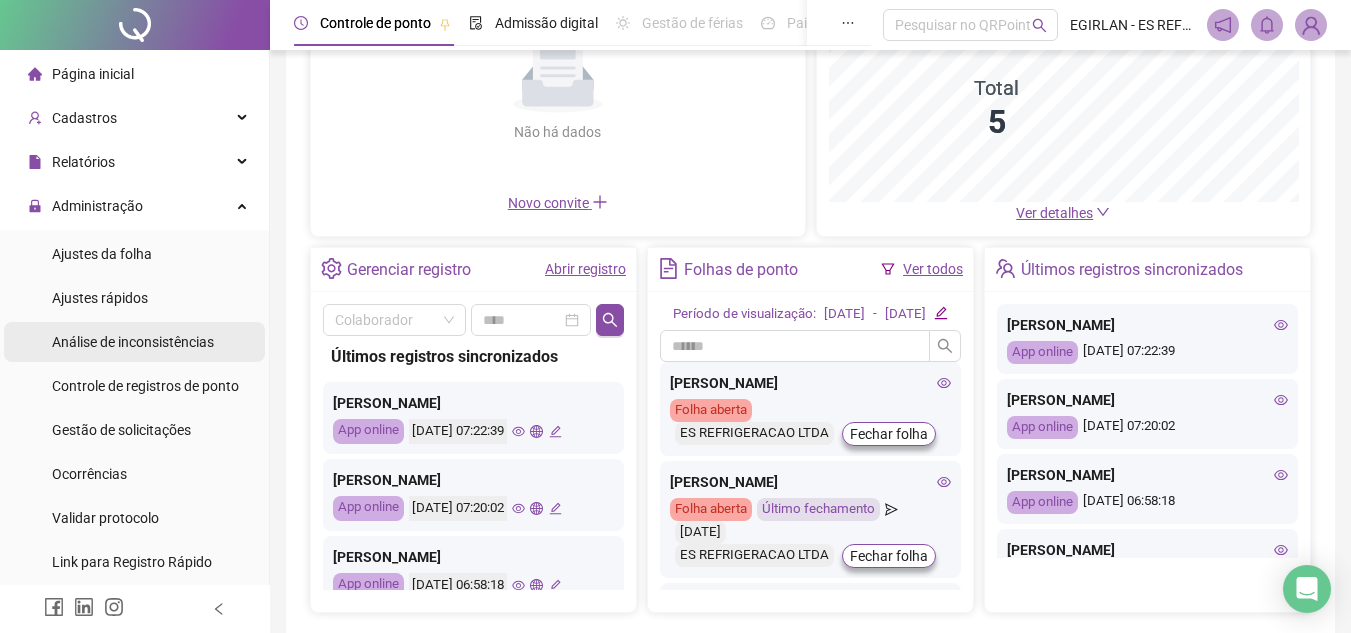 click on "Análise de inconsistências" at bounding box center (133, 342) 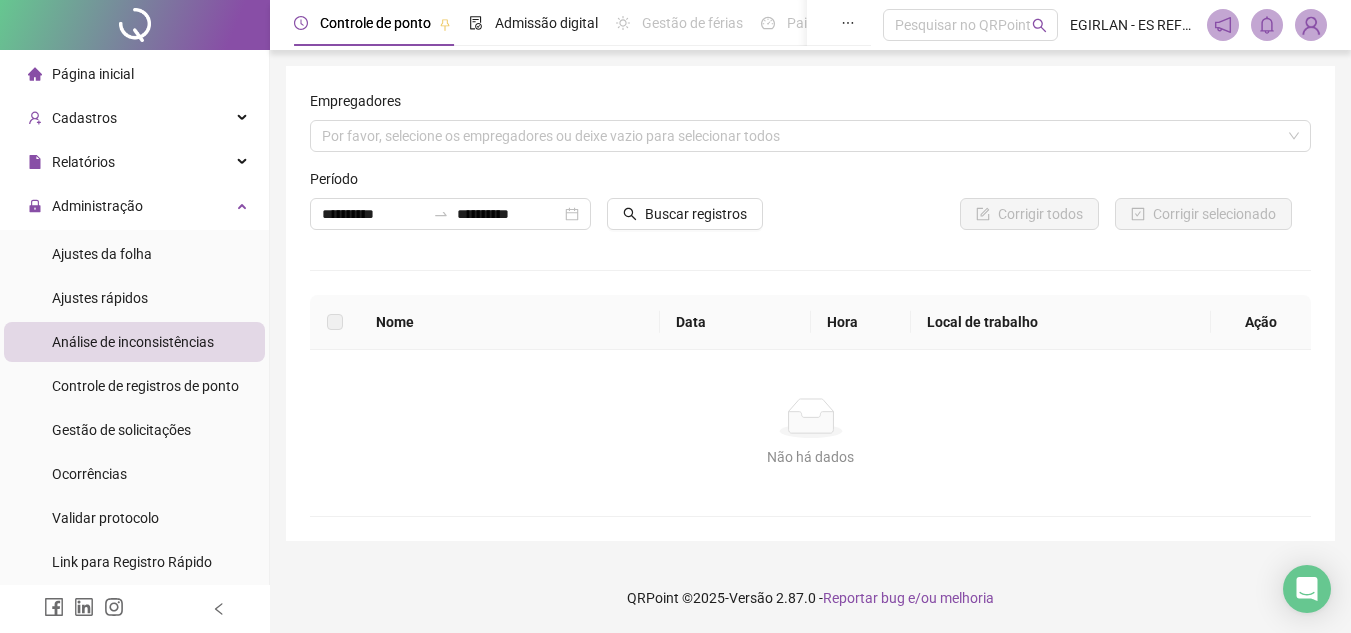 scroll, scrollTop: 0, scrollLeft: 0, axis: both 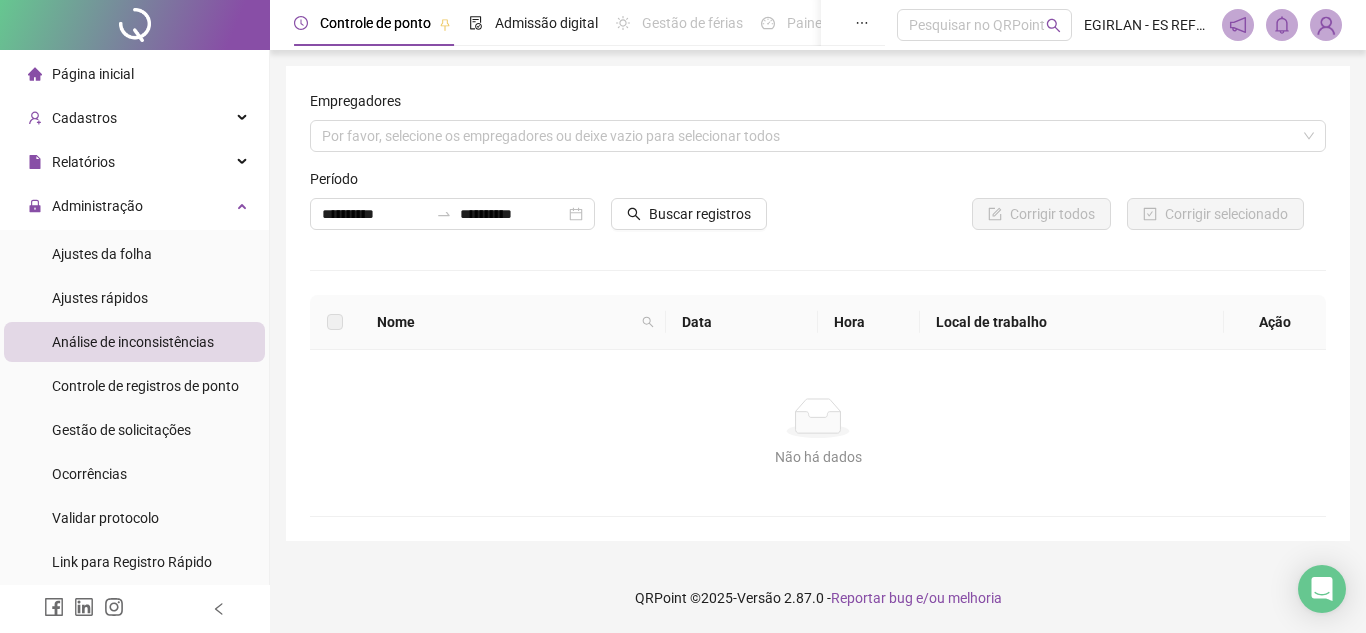 click on "Página inicial" at bounding box center [134, 74] 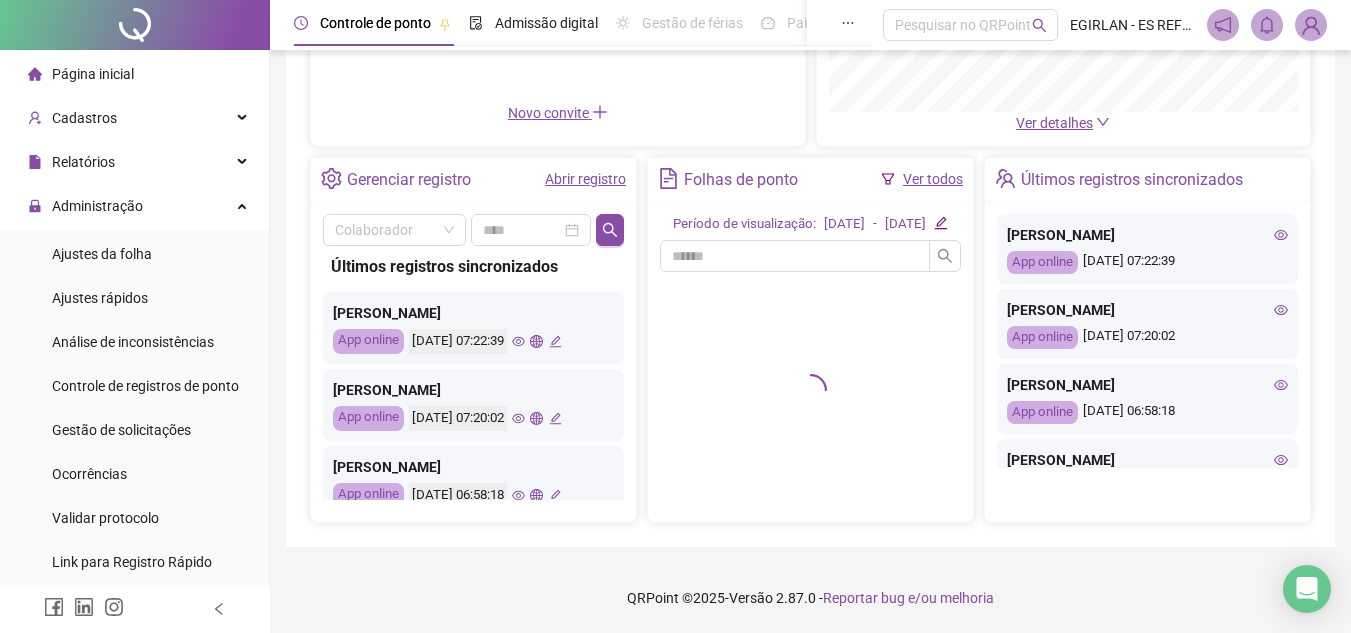 scroll, scrollTop: 350, scrollLeft: 0, axis: vertical 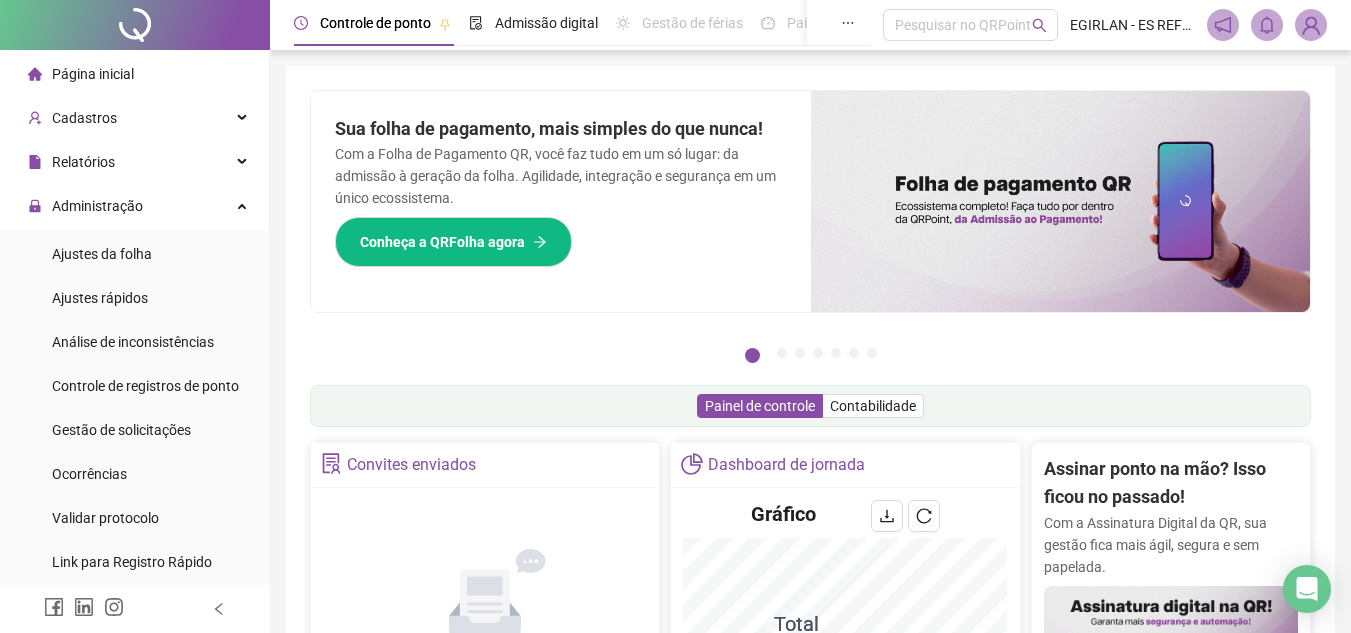 click on "Página inicial" at bounding box center [93, 74] 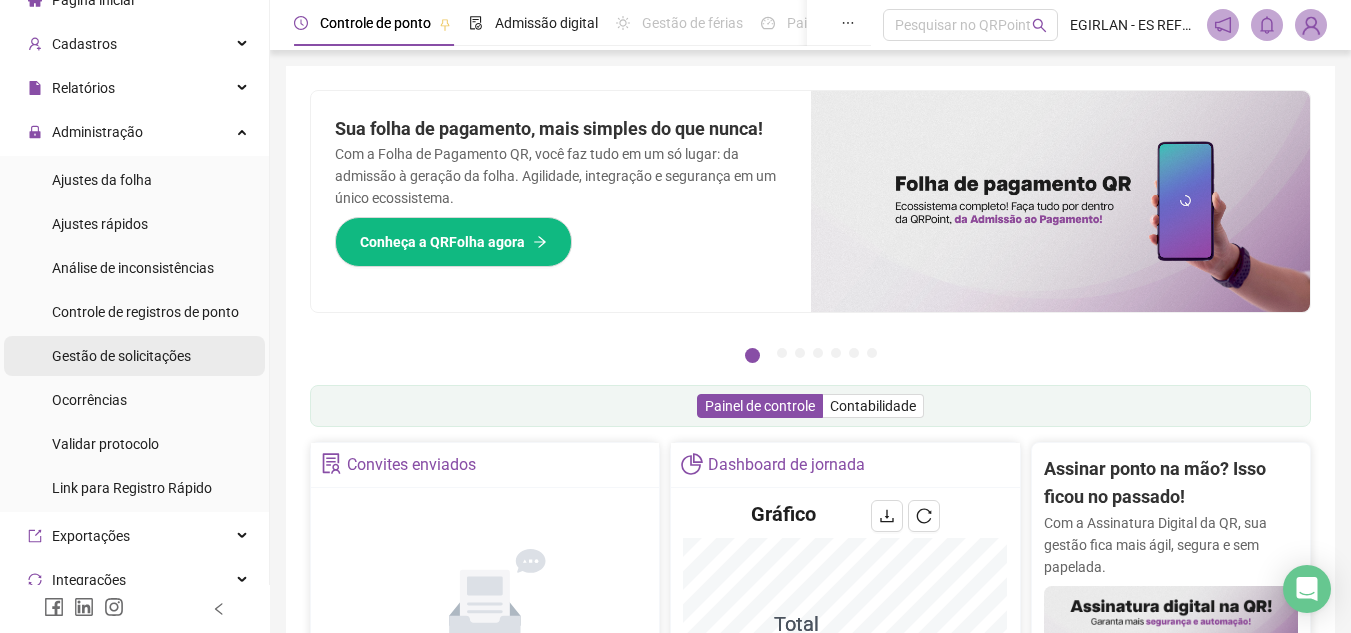 scroll, scrollTop: 0, scrollLeft: 0, axis: both 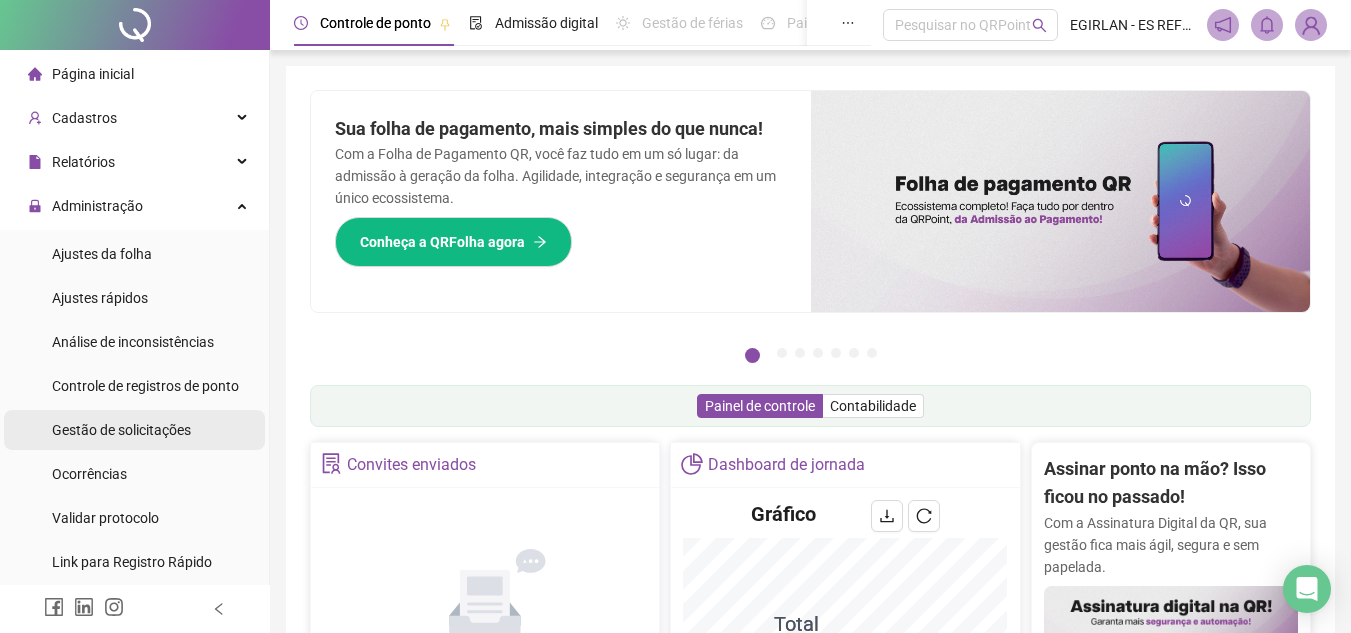 drag, startPoint x: 144, startPoint y: 434, endPoint x: 220, endPoint y: 434, distance: 76 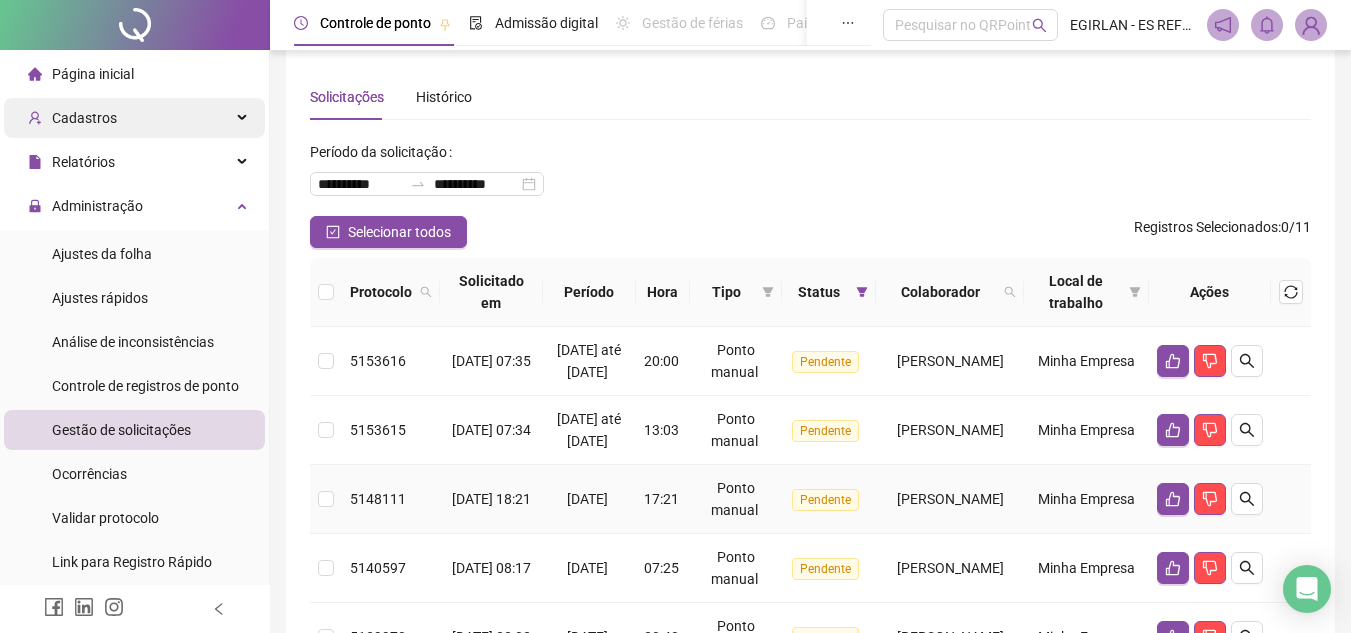 scroll, scrollTop: 0, scrollLeft: 0, axis: both 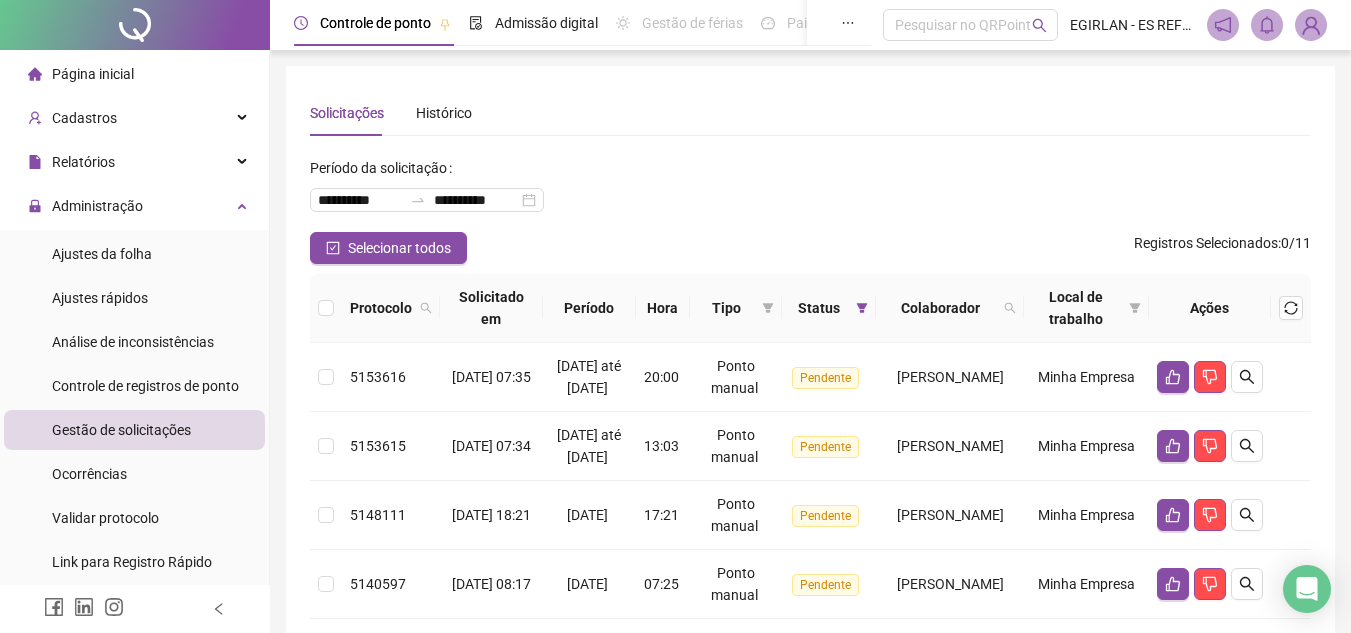 click on "Página inicial" at bounding box center [93, 74] 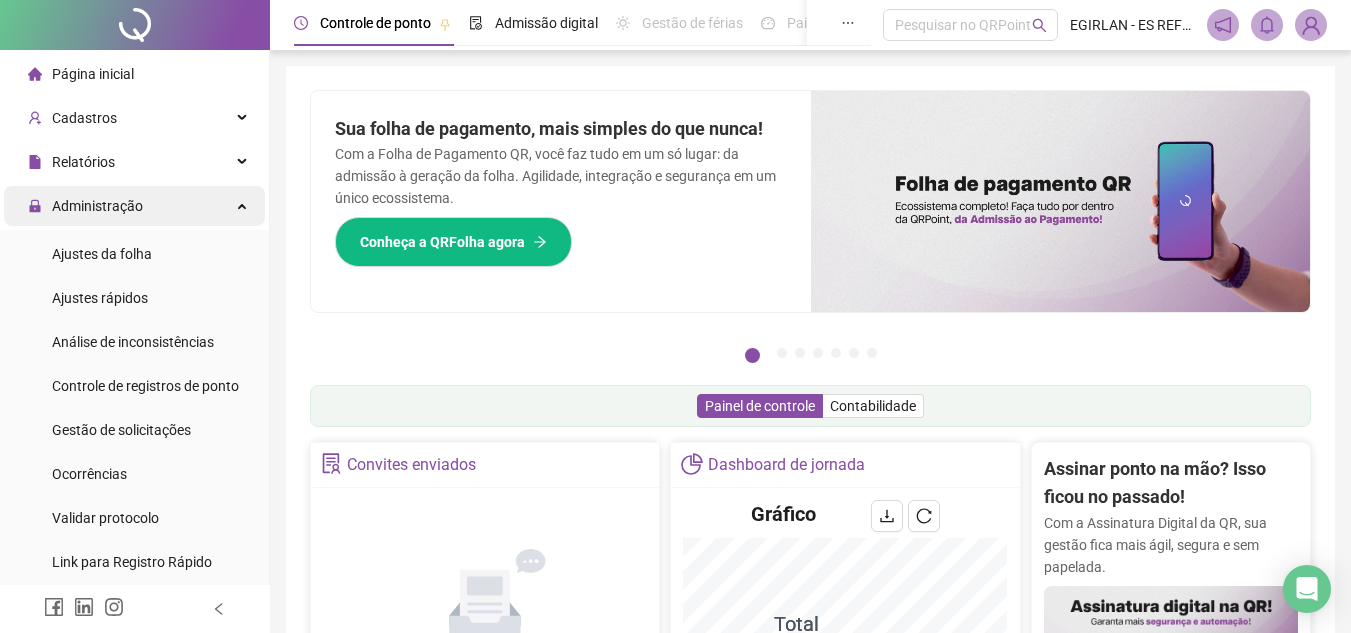 click on "Administração" at bounding box center [134, 206] 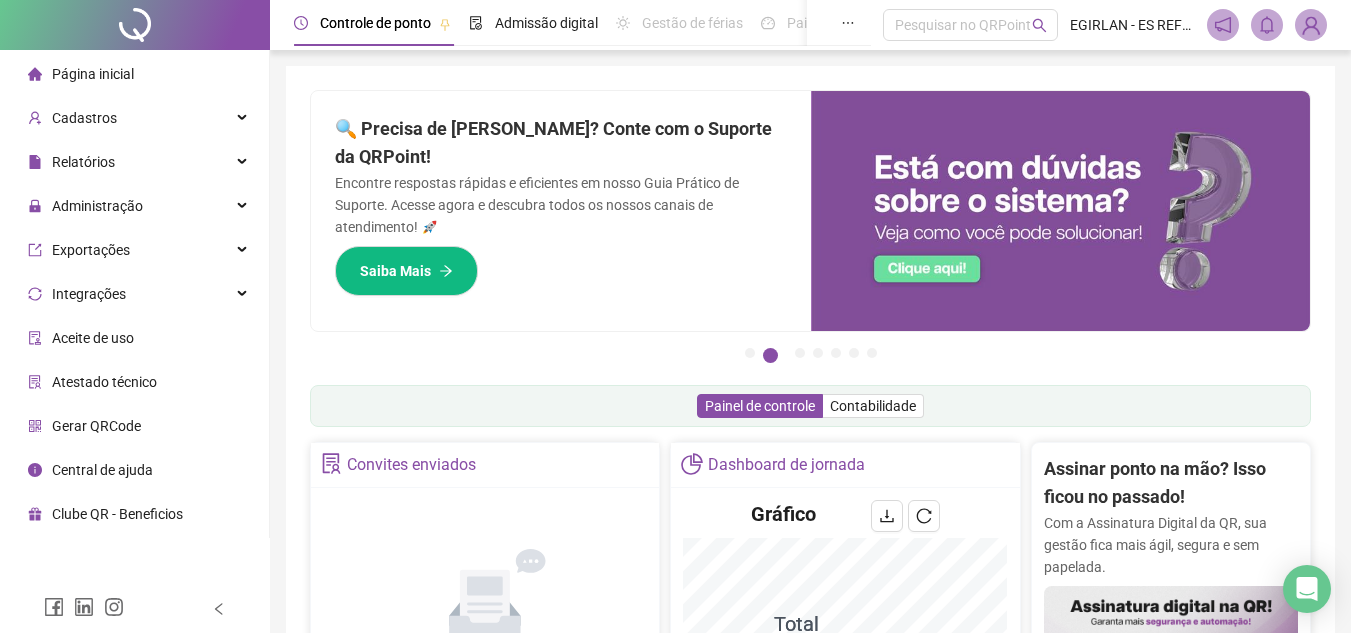 click on "Página inicial" at bounding box center (134, 74) 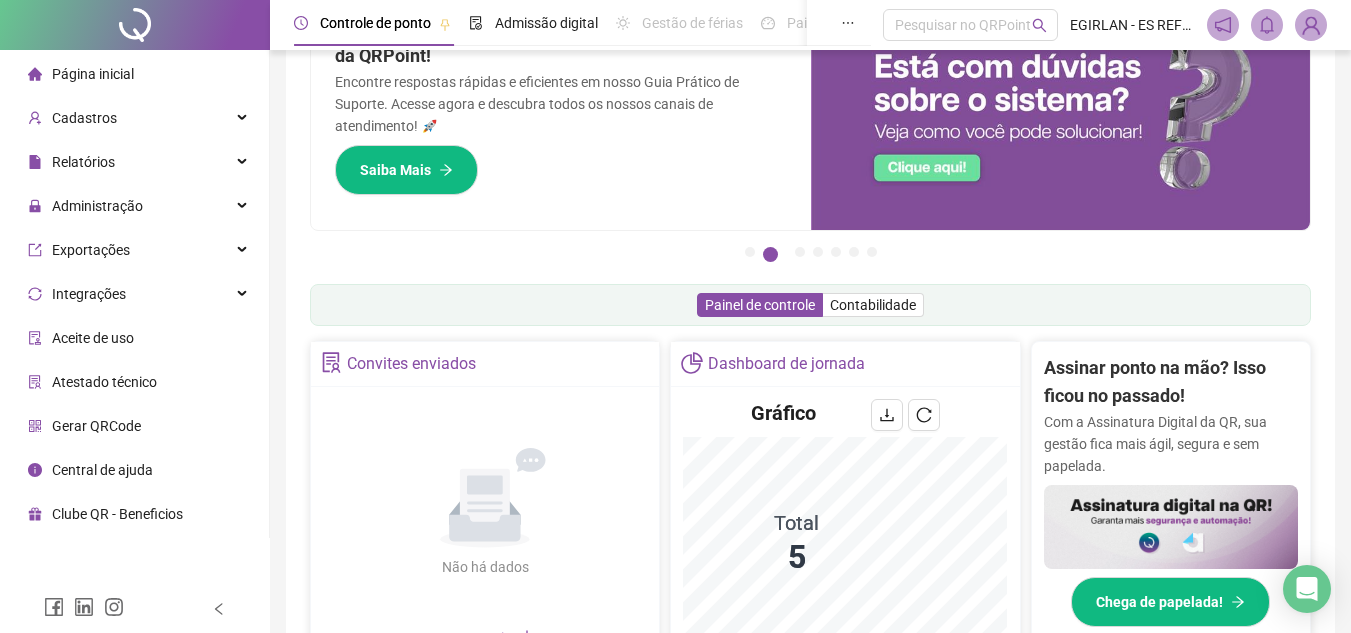 scroll, scrollTop: 100, scrollLeft: 0, axis: vertical 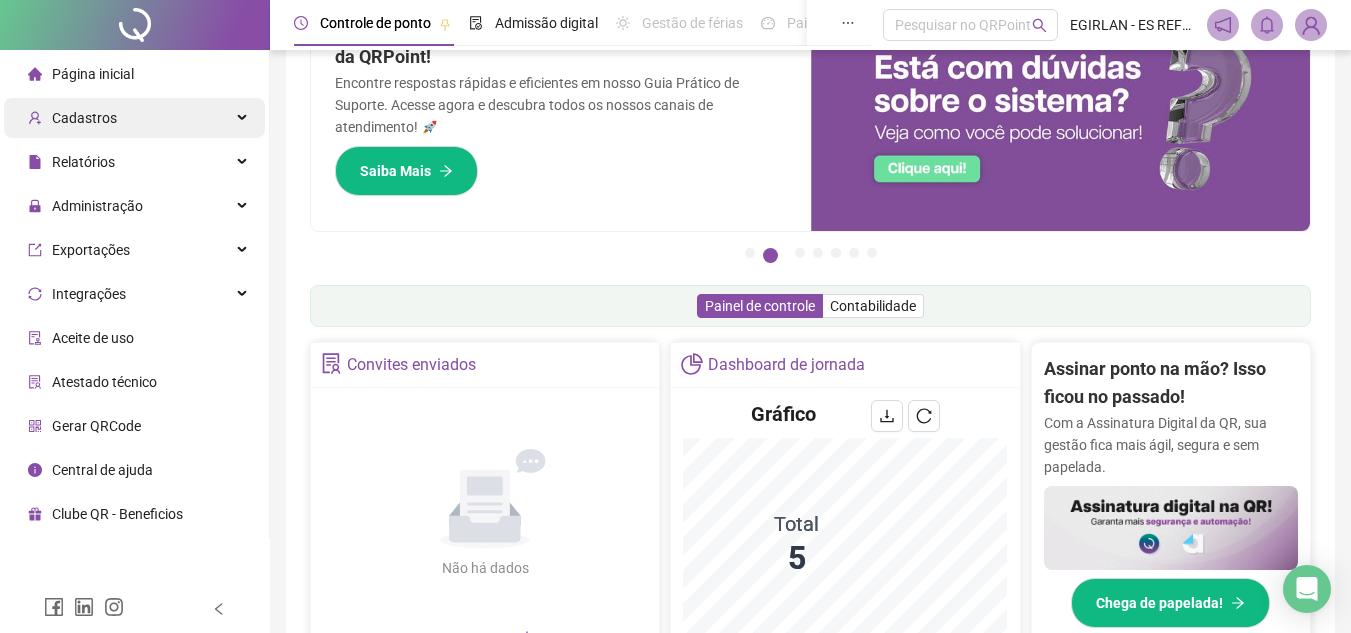 click on "Cadastros" at bounding box center [134, 118] 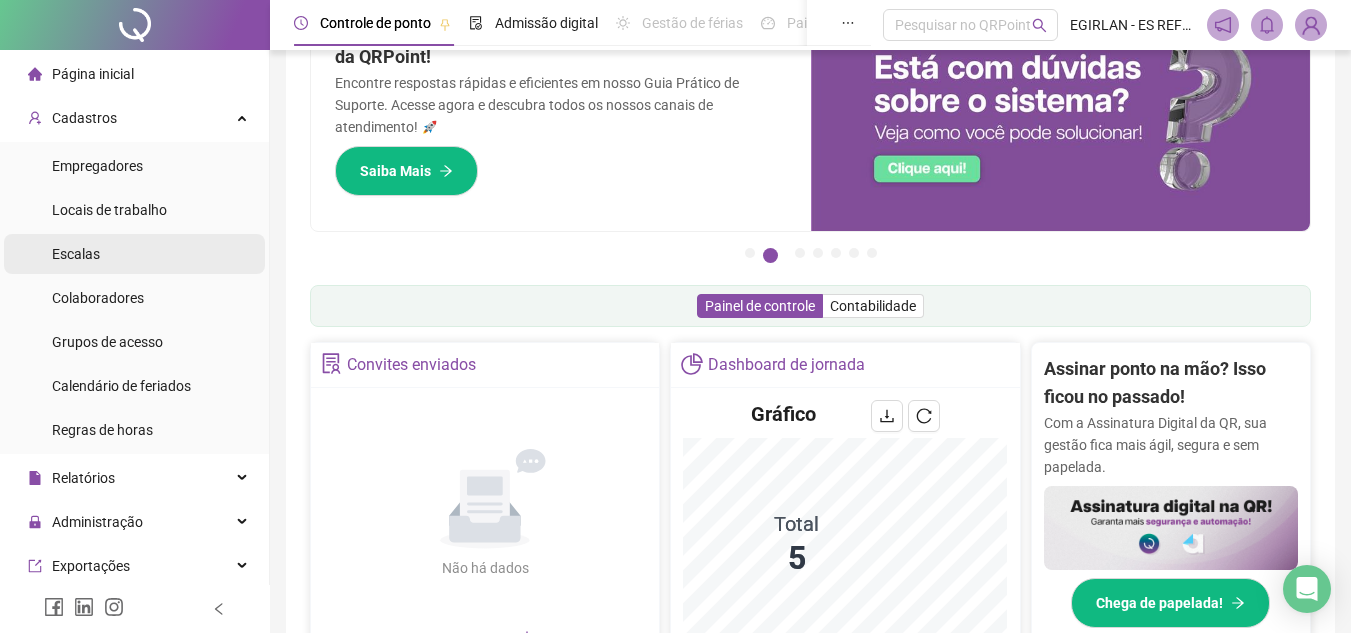 click on "Escalas" at bounding box center [134, 254] 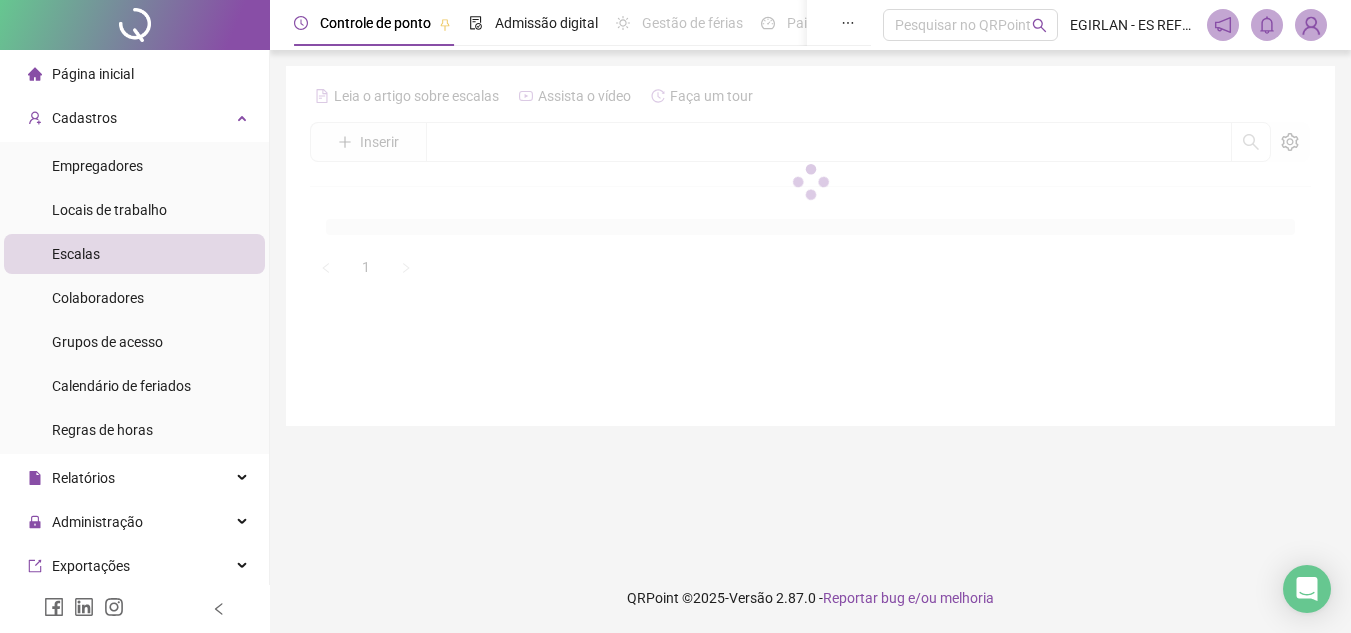 scroll, scrollTop: 0, scrollLeft: 0, axis: both 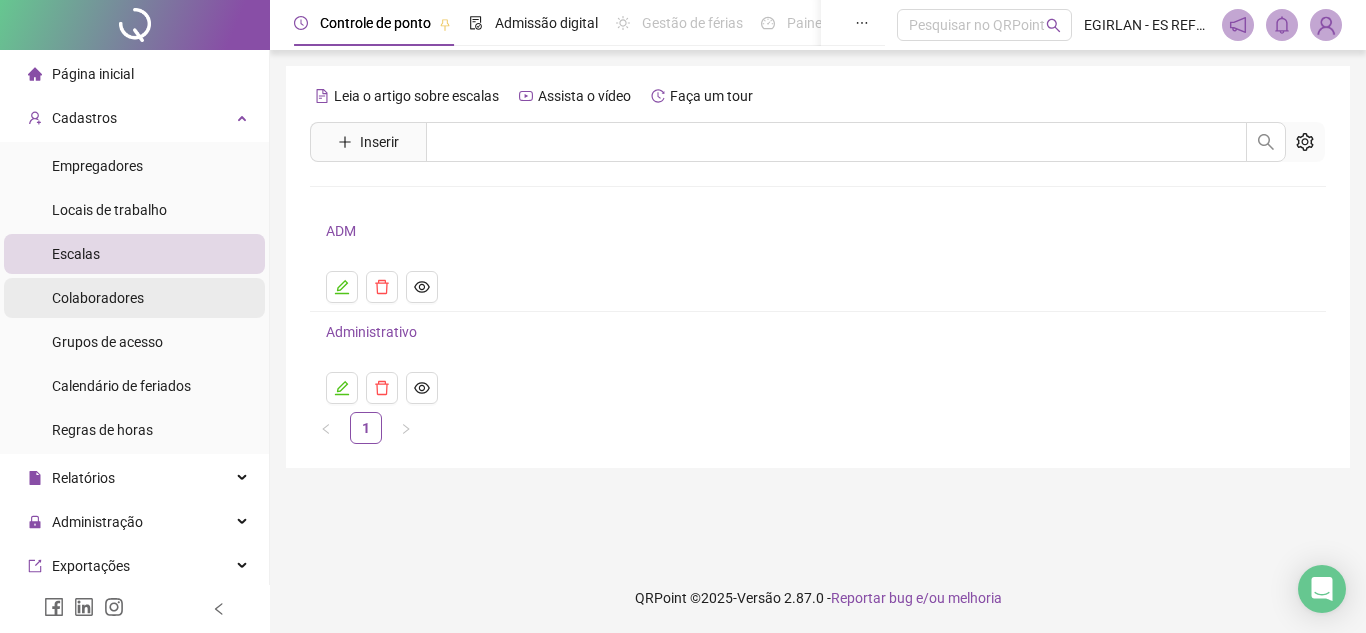 click on "Colaboradores" at bounding box center (134, 298) 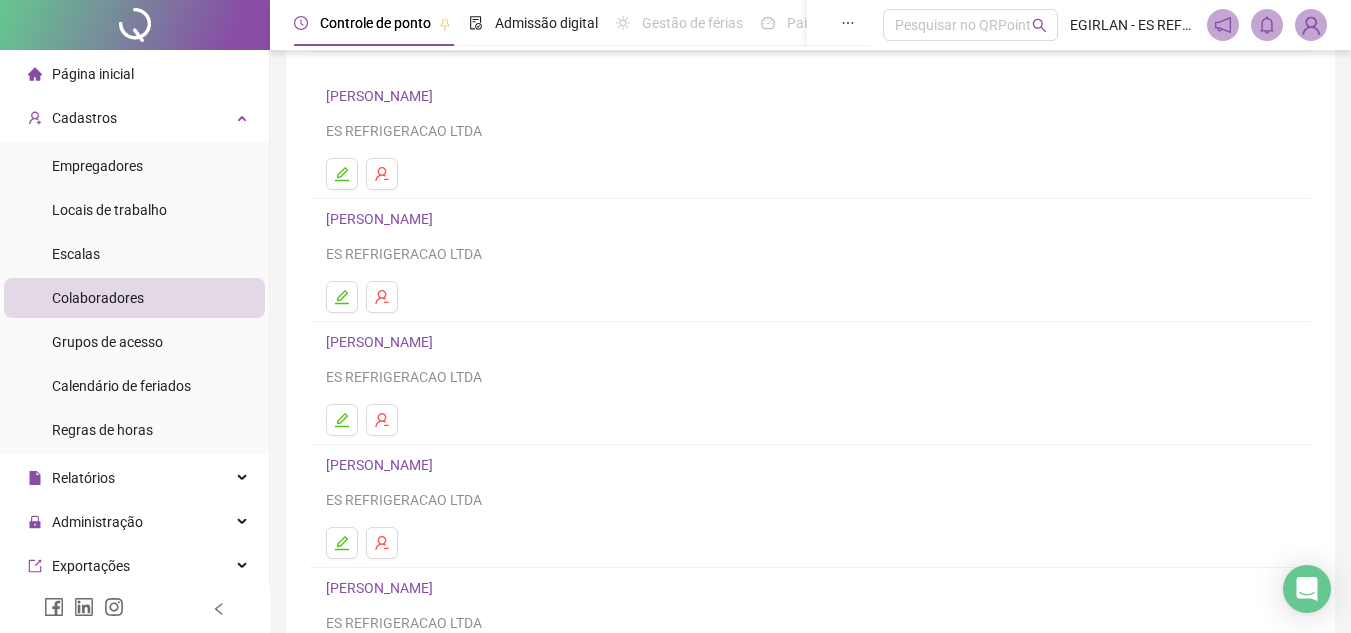 scroll, scrollTop: 0, scrollLeft: 0, axis: both 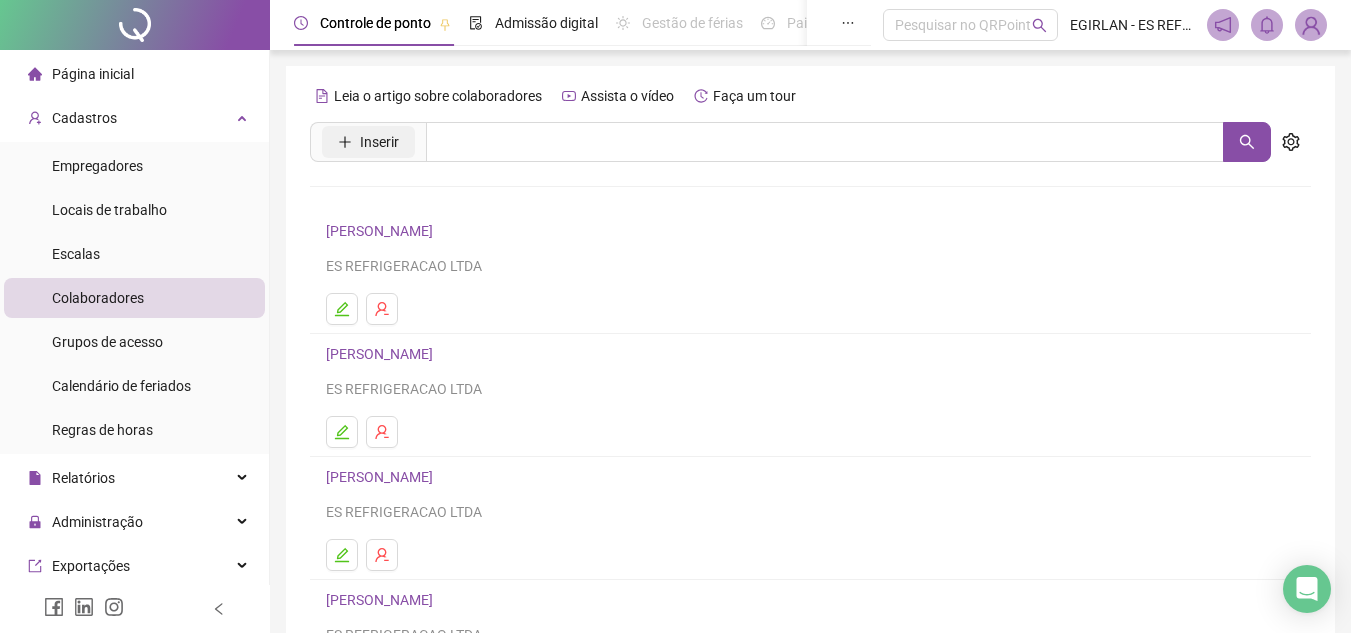 click on "Inserir" at bounding box center (379, 142) 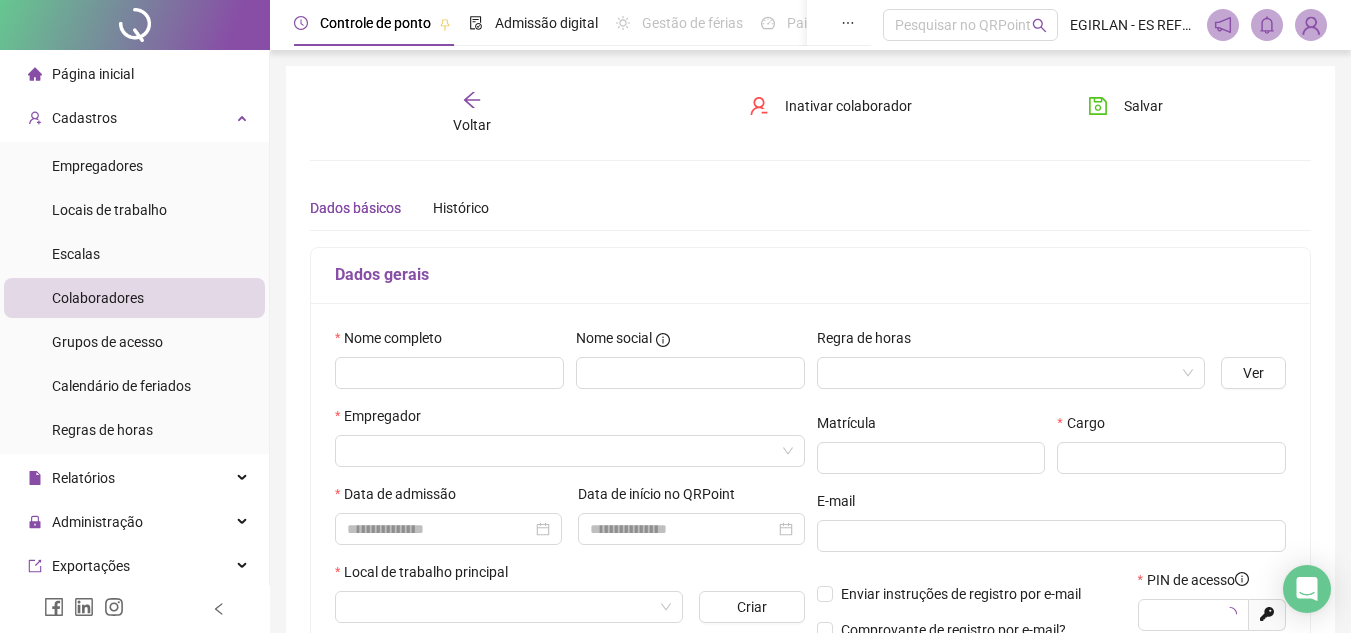 type on "*****" 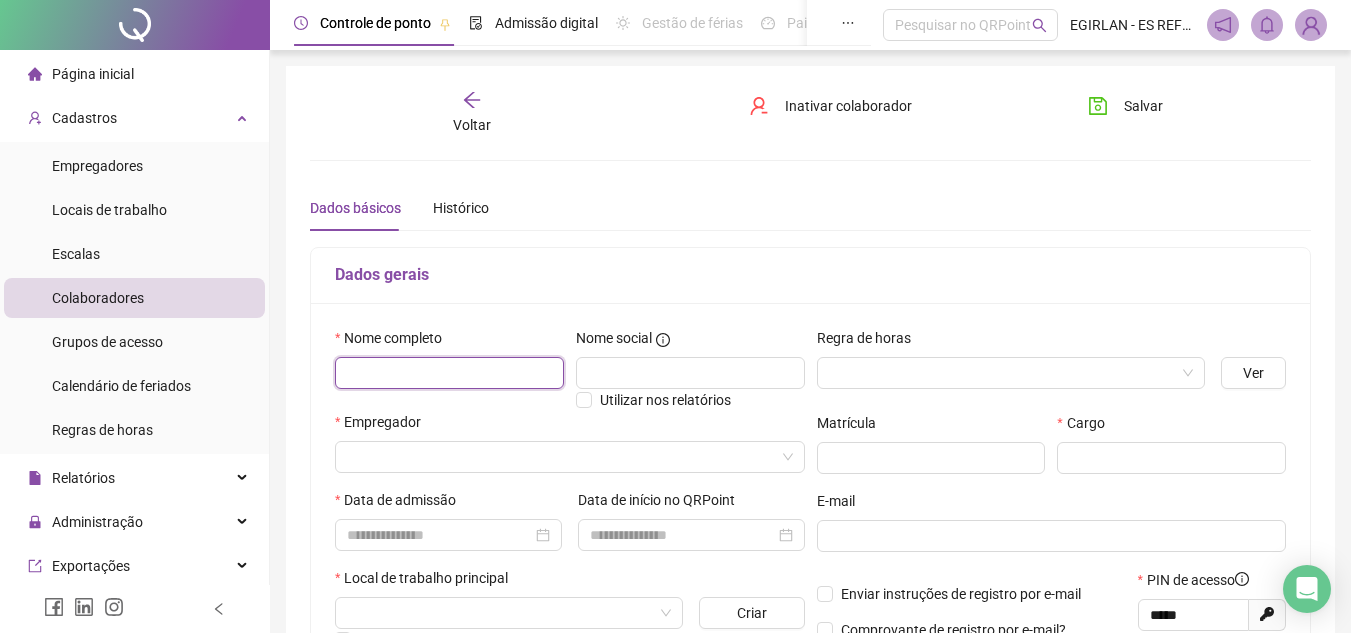 click at bounding box center [449, 373] 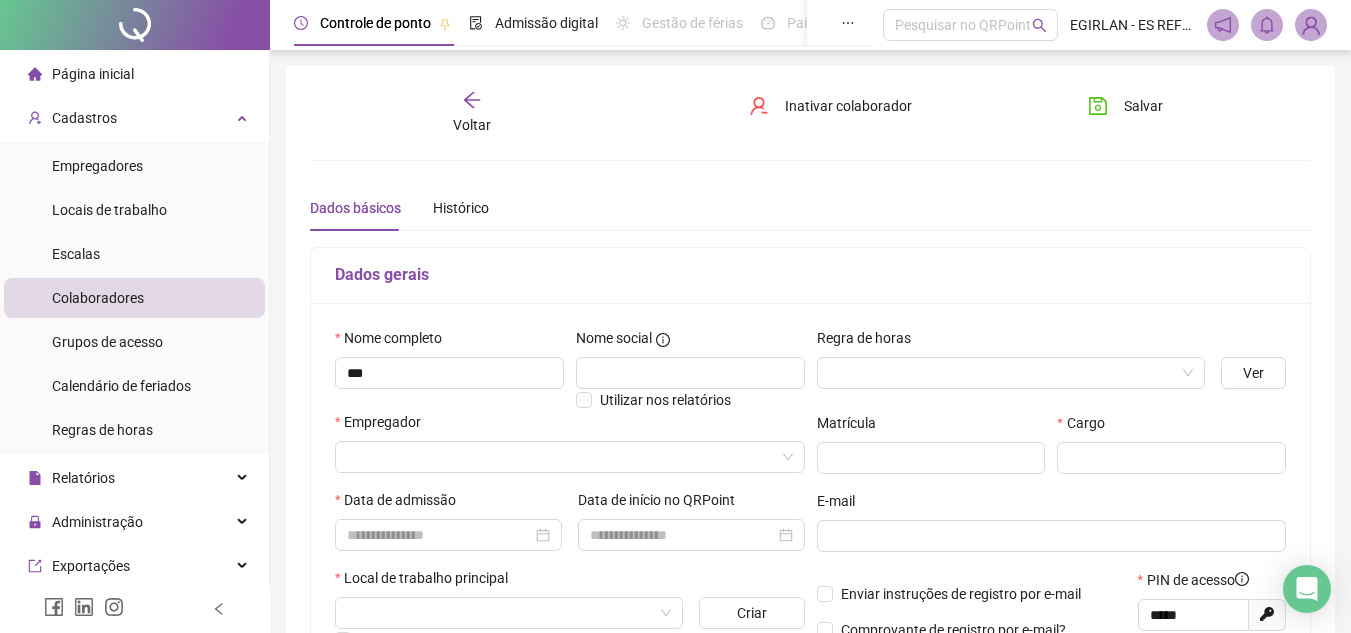click on "Dados básicos Histórico" at bounding box center [810, 208] 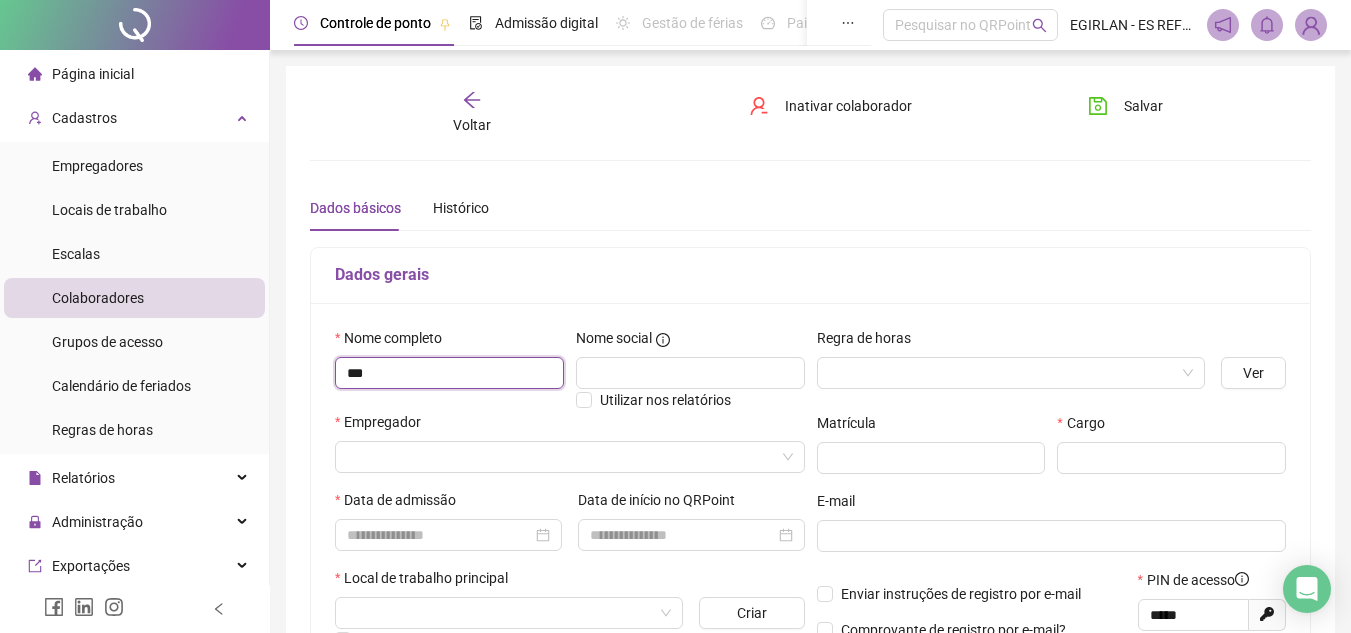 click on "***" at bounding box center (449, 373) 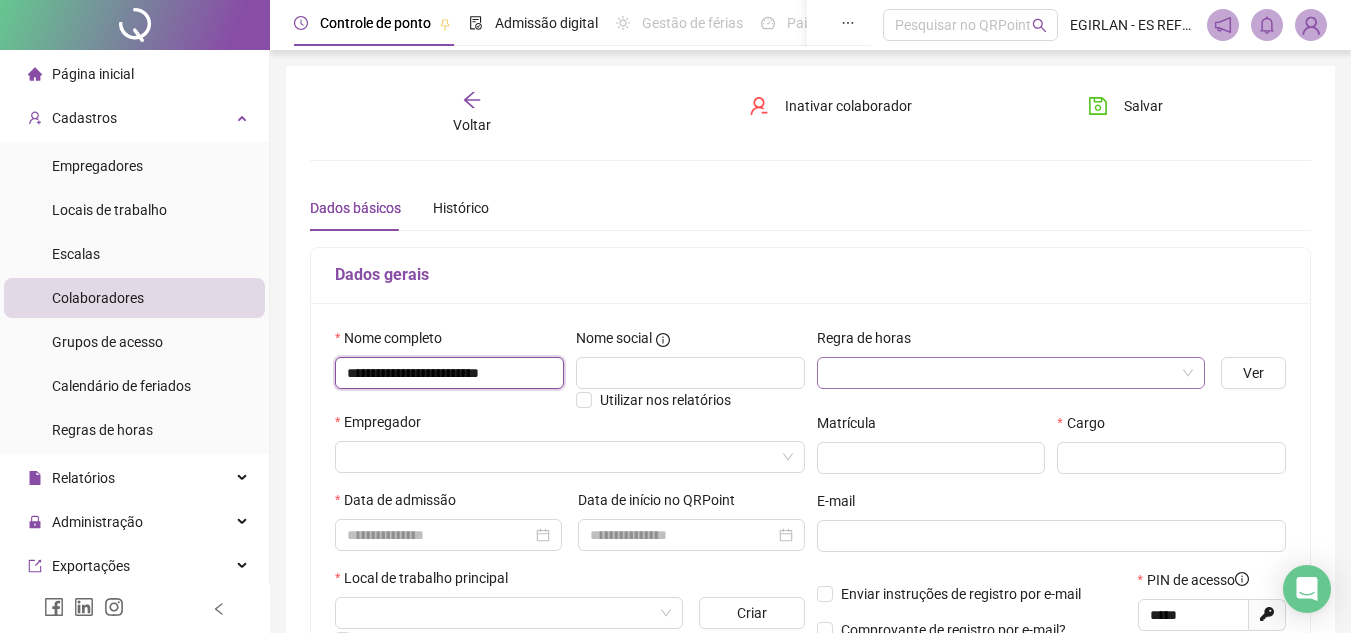 type on "**********" 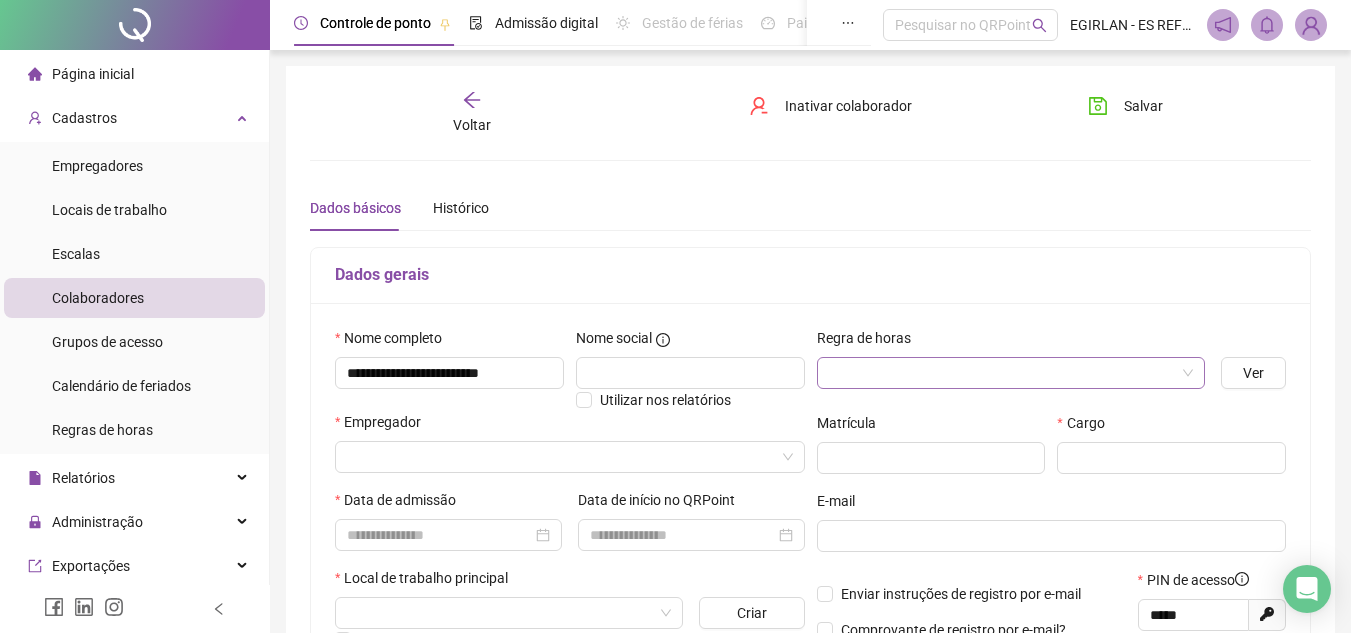 click at bounding box center [1005, 373] 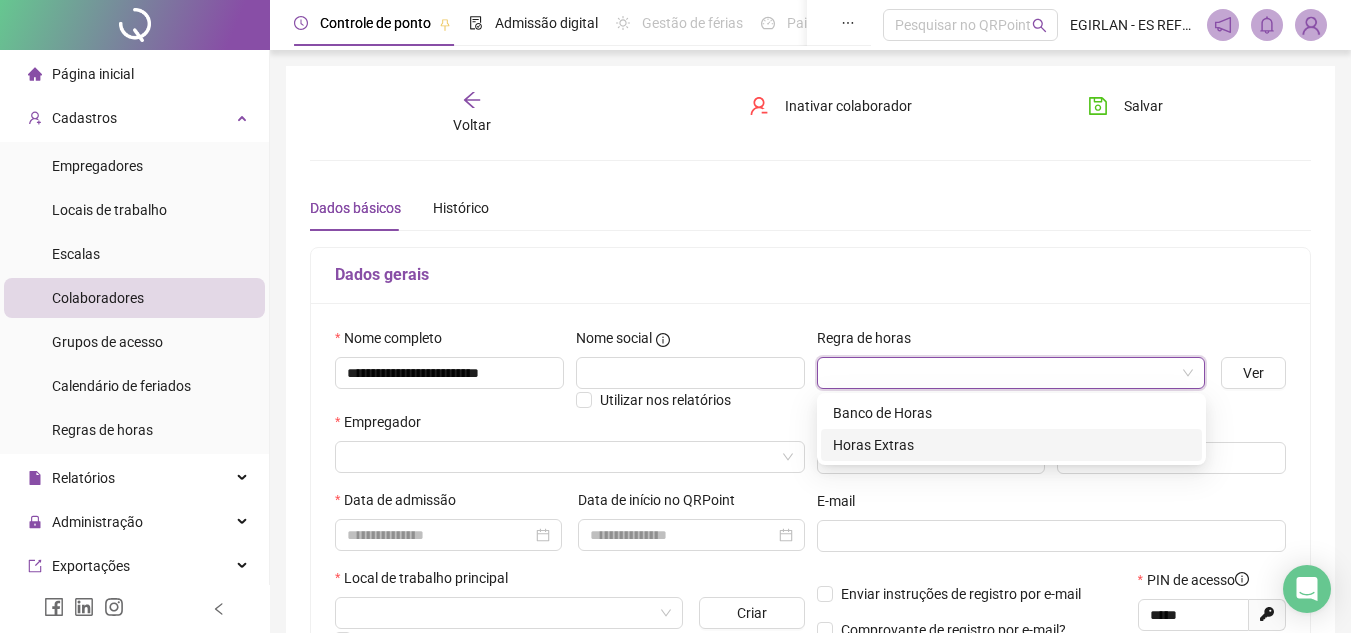 click on "Horas Extras" at bounding box center (1011, 445) 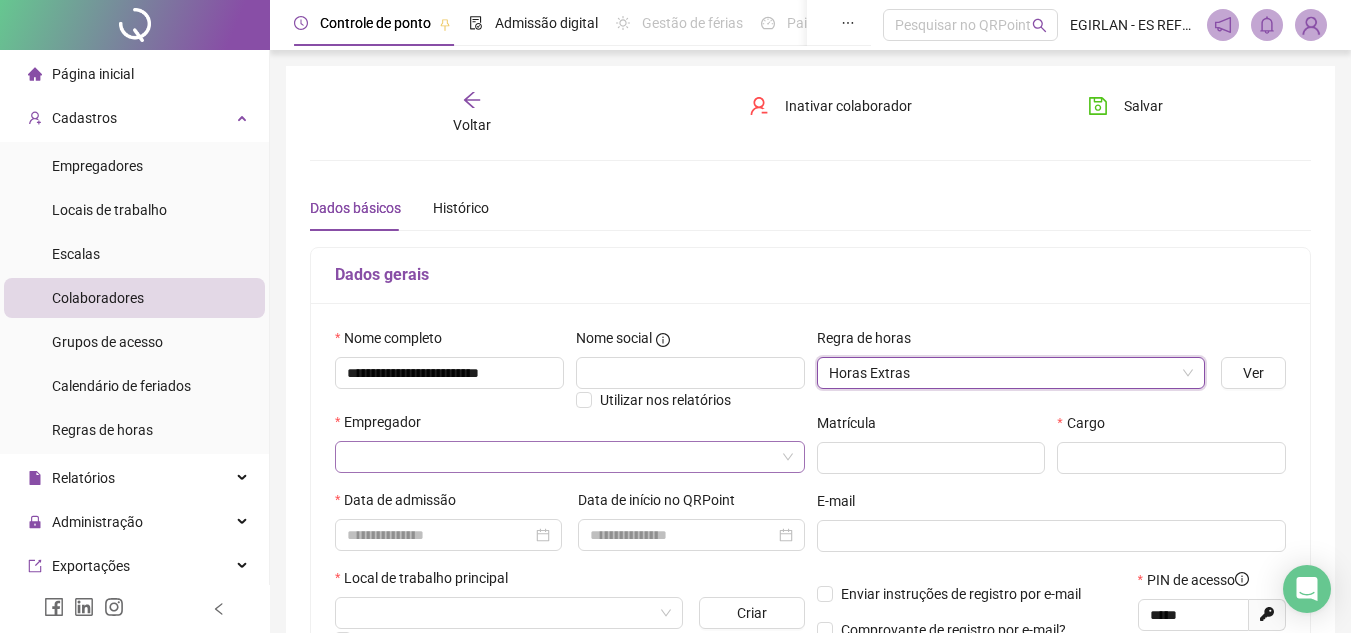click at bounding box center (564, 457) 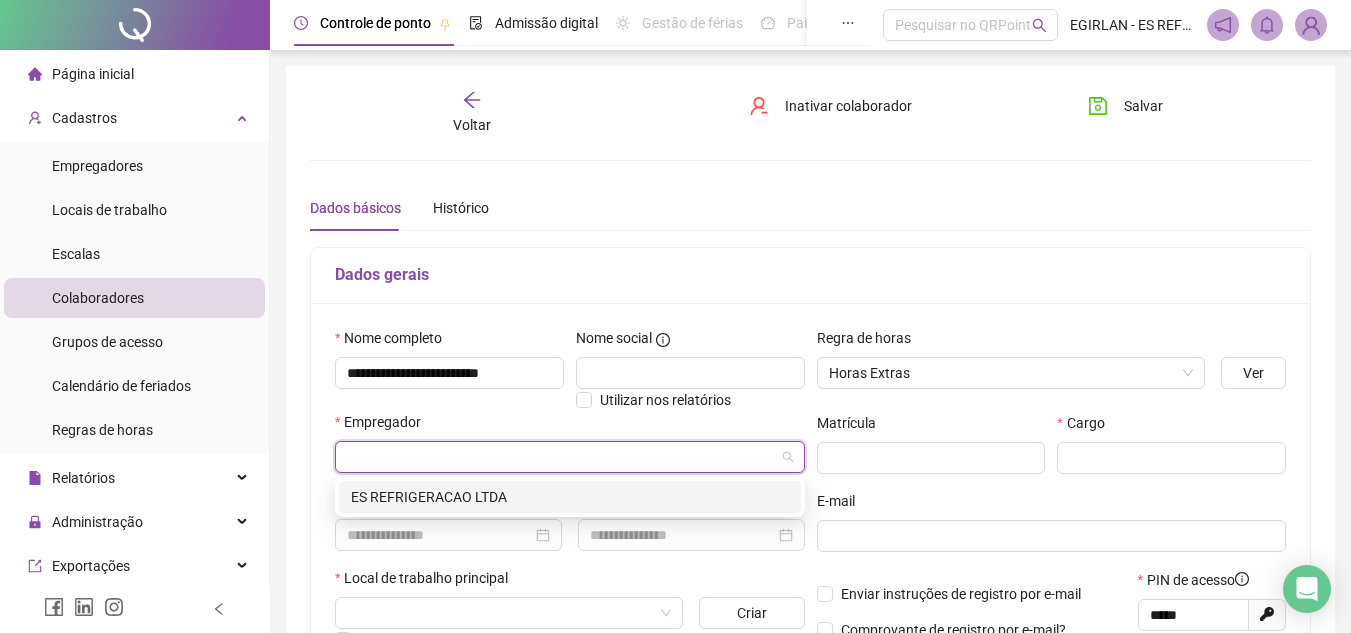click on "0771510996042519 ES REFRIGERACAO LTDA" at bounding box center (570, 497) 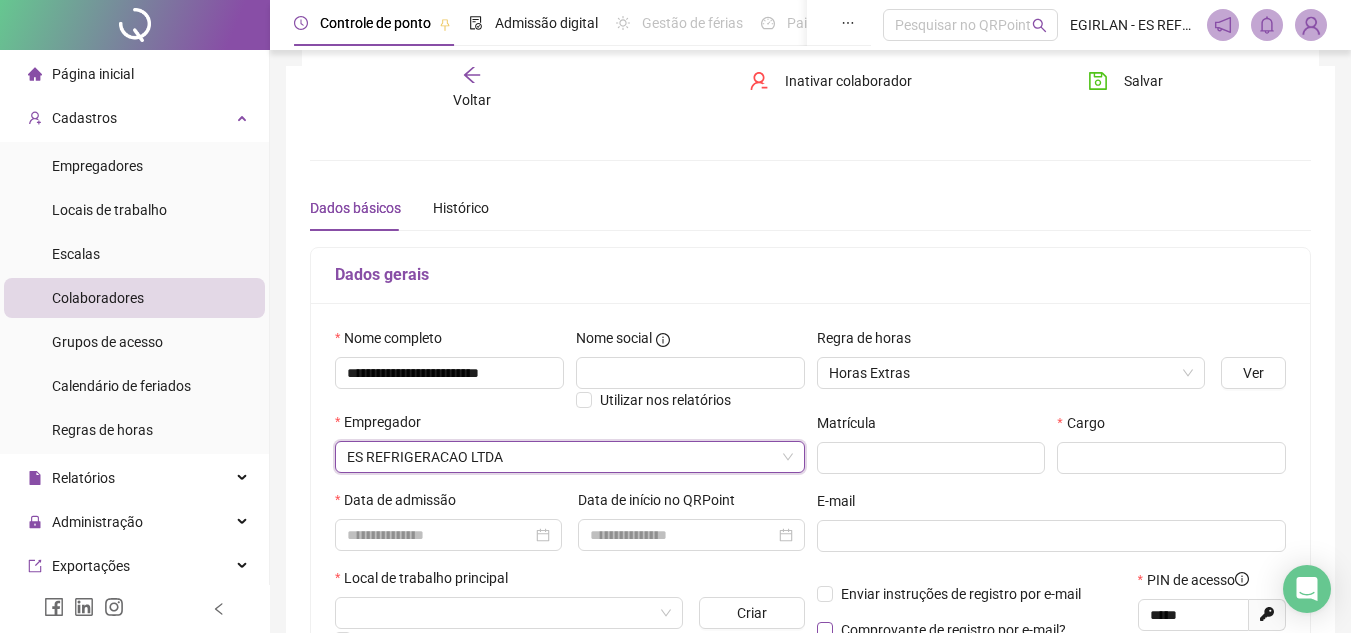 scroll, scrollTop: 200, scrollLeft: 0, axis: vertical 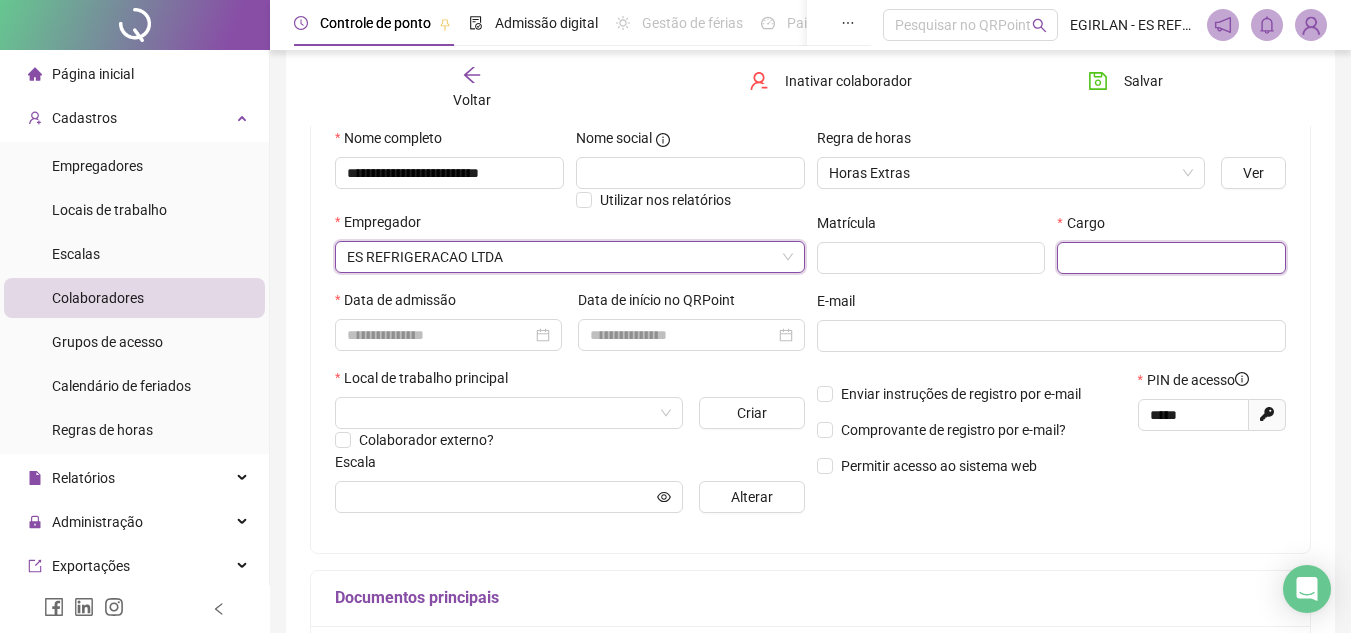 click at bounding box center [1171, 258] 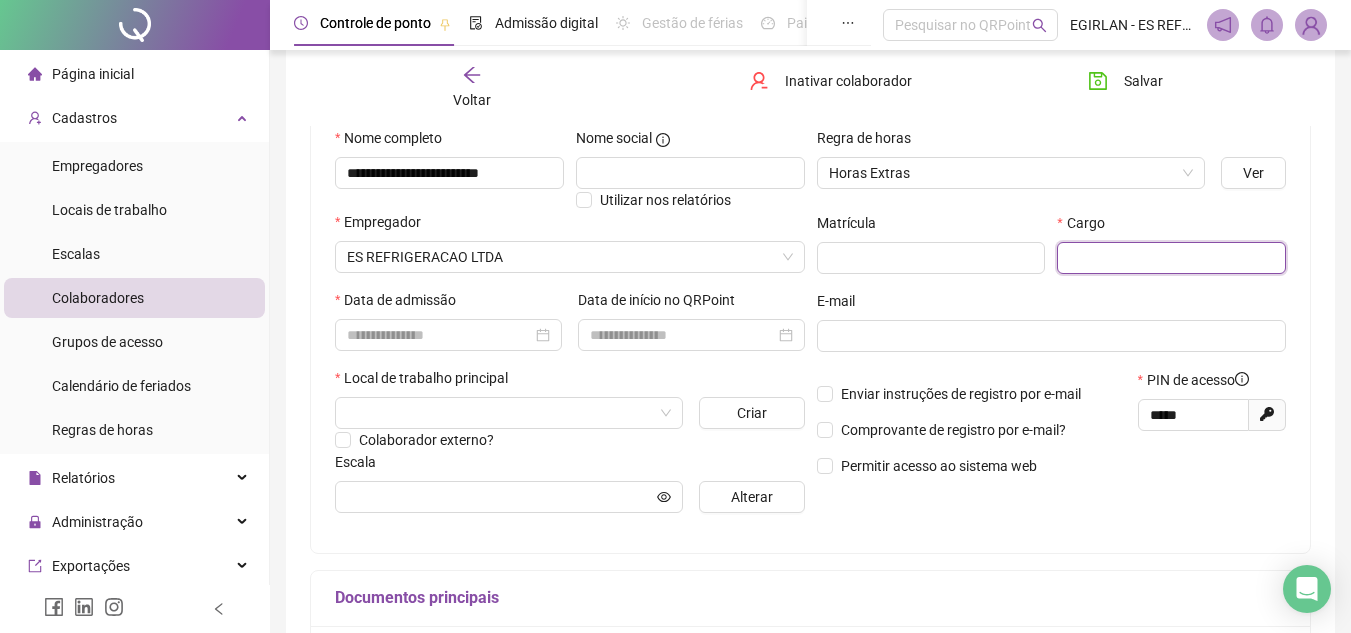 click at bounding box center [1171, 258] 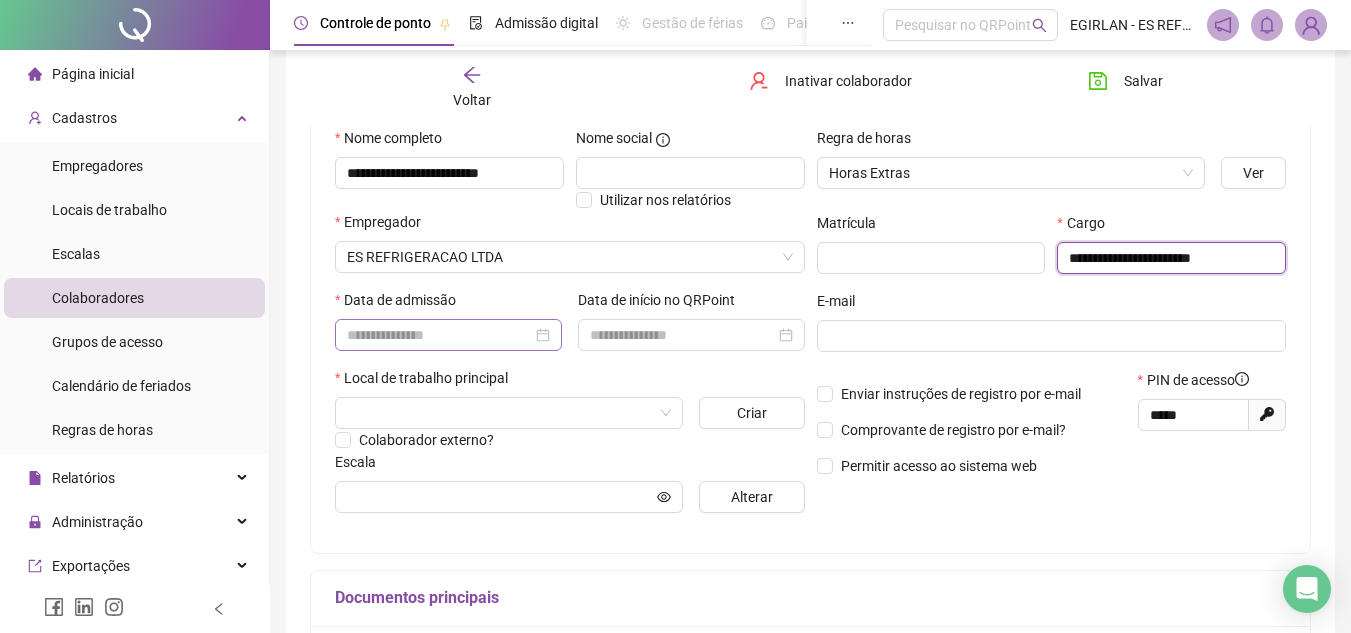 type on "**********" 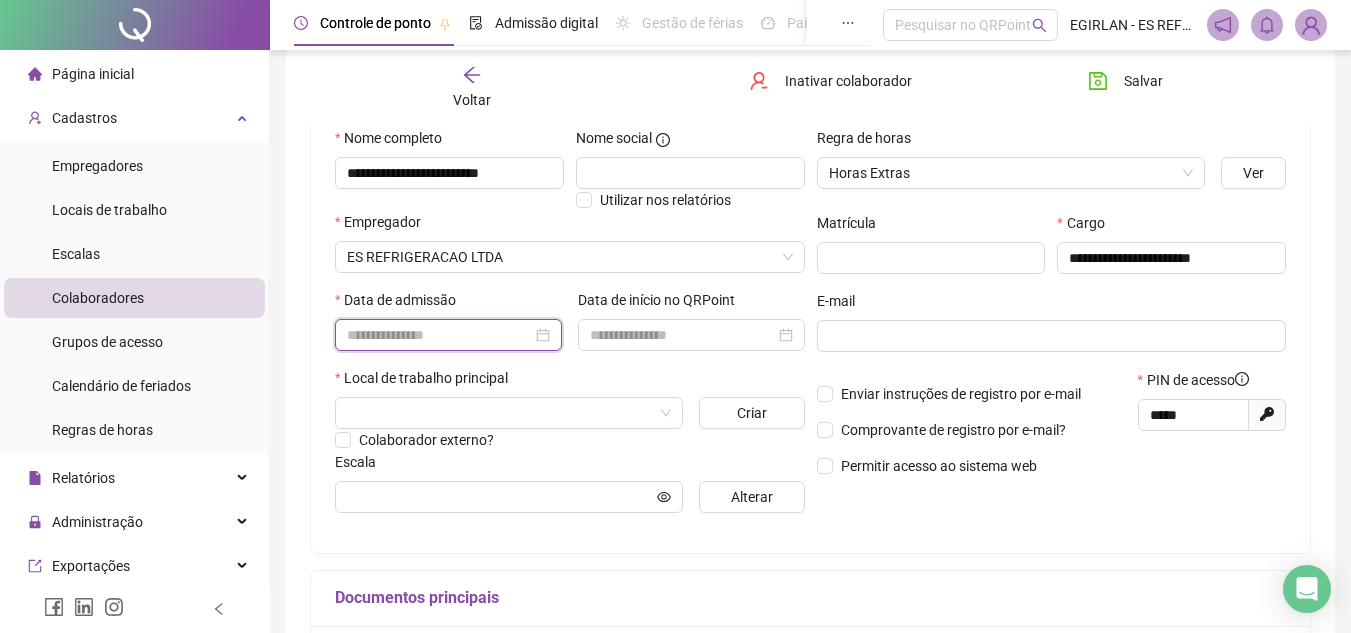click at bounding box center (439, 335) 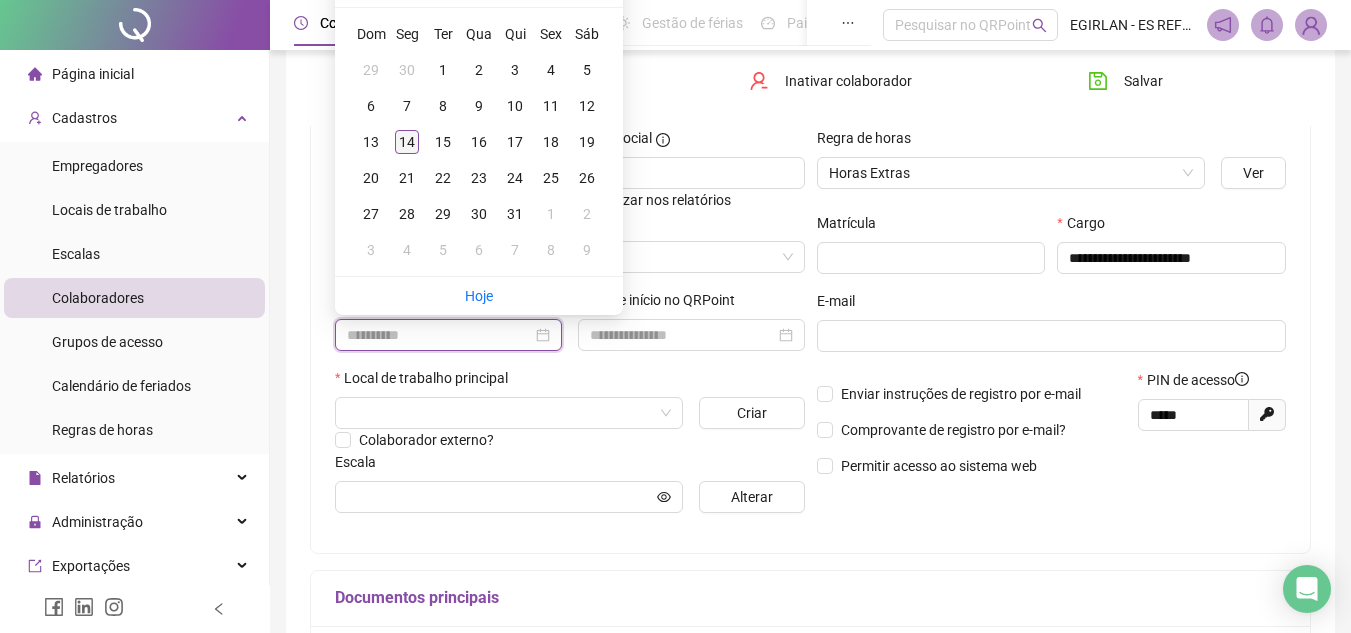 type on "**********" 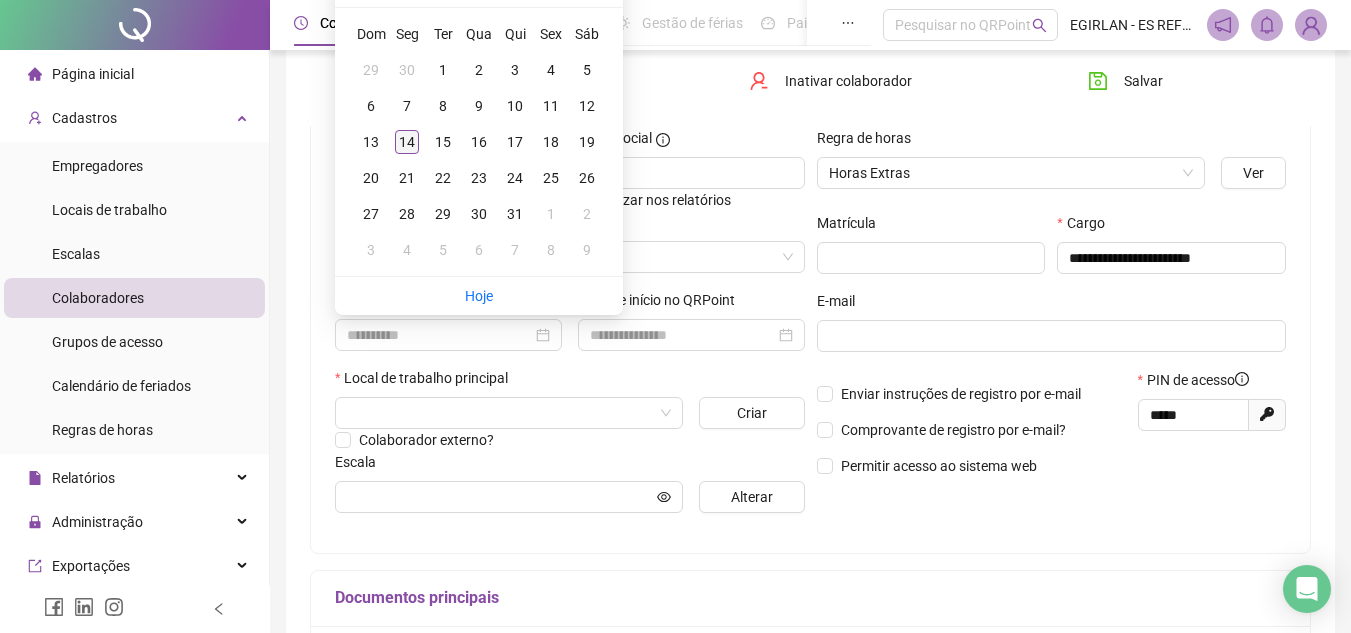 click on "14" at bounding box center [407, 142] 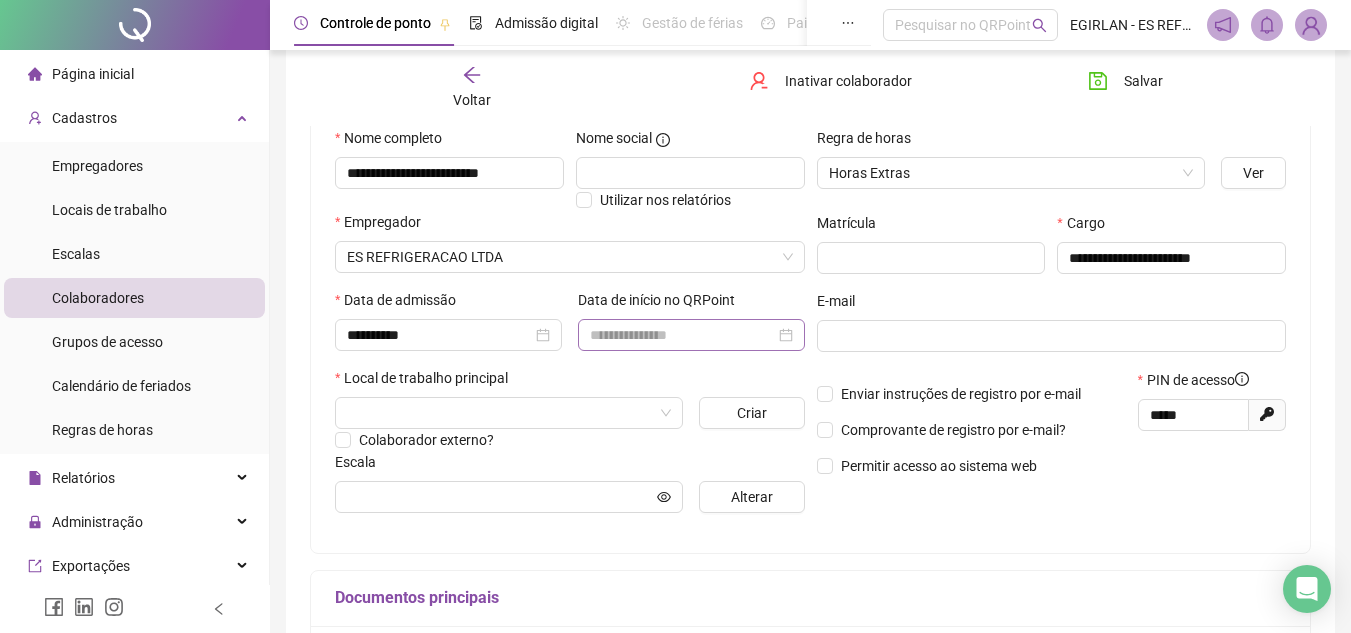 click at bounding box center [691, 335] 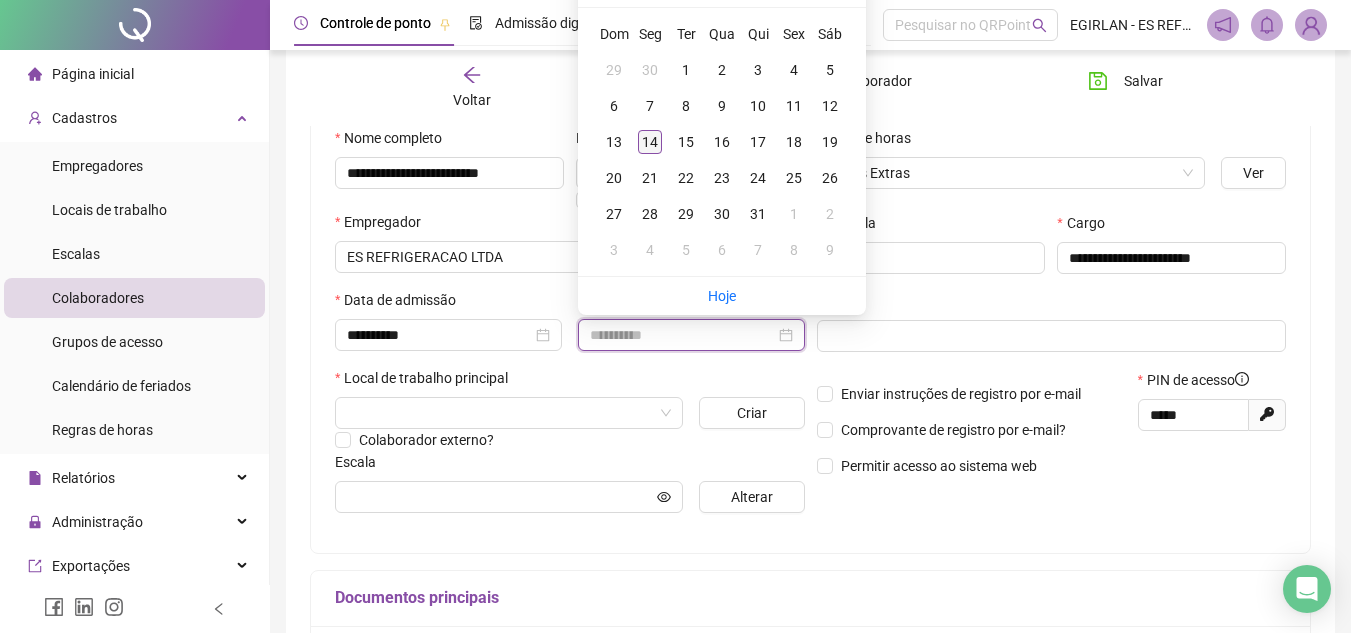 type on "**********" 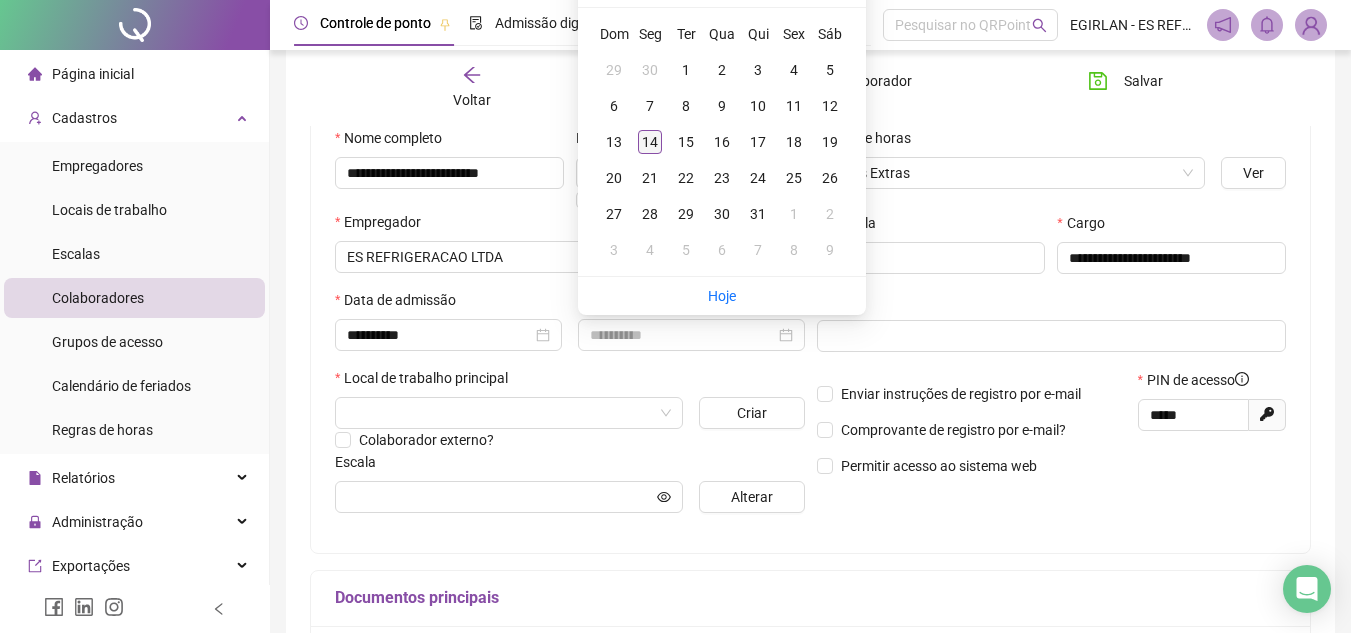 click on "14" at bounding box center (650, 142) 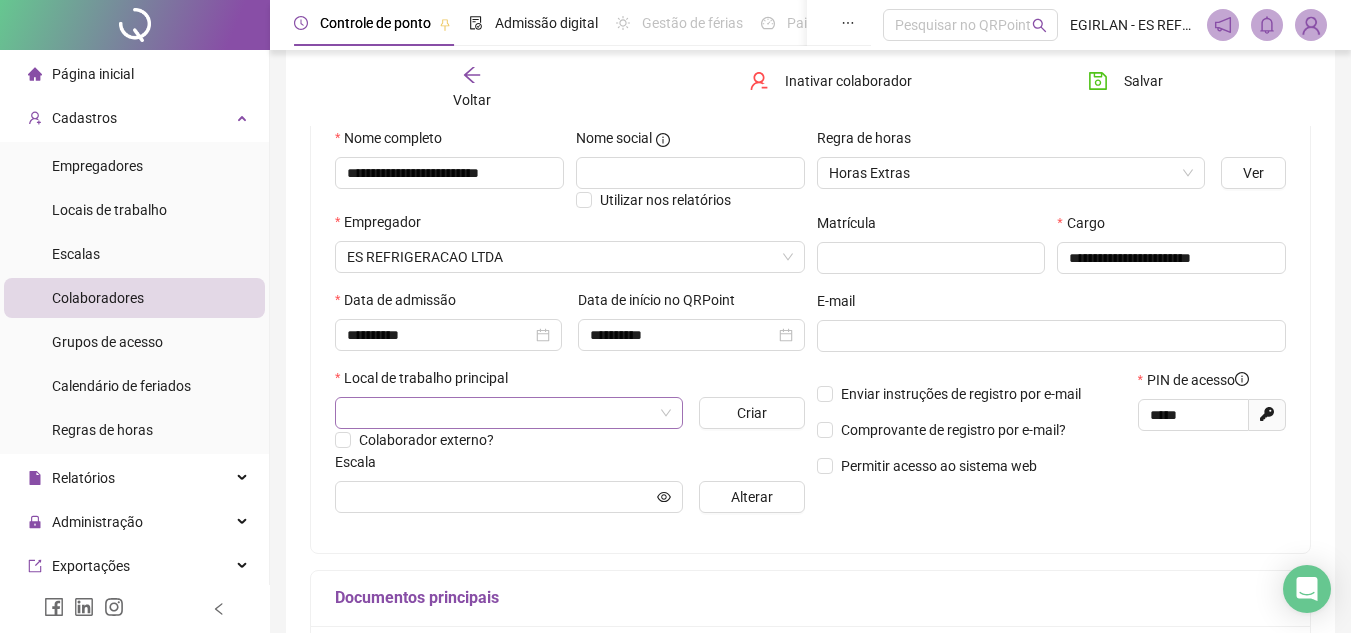 click at bounding box center [503, 413] 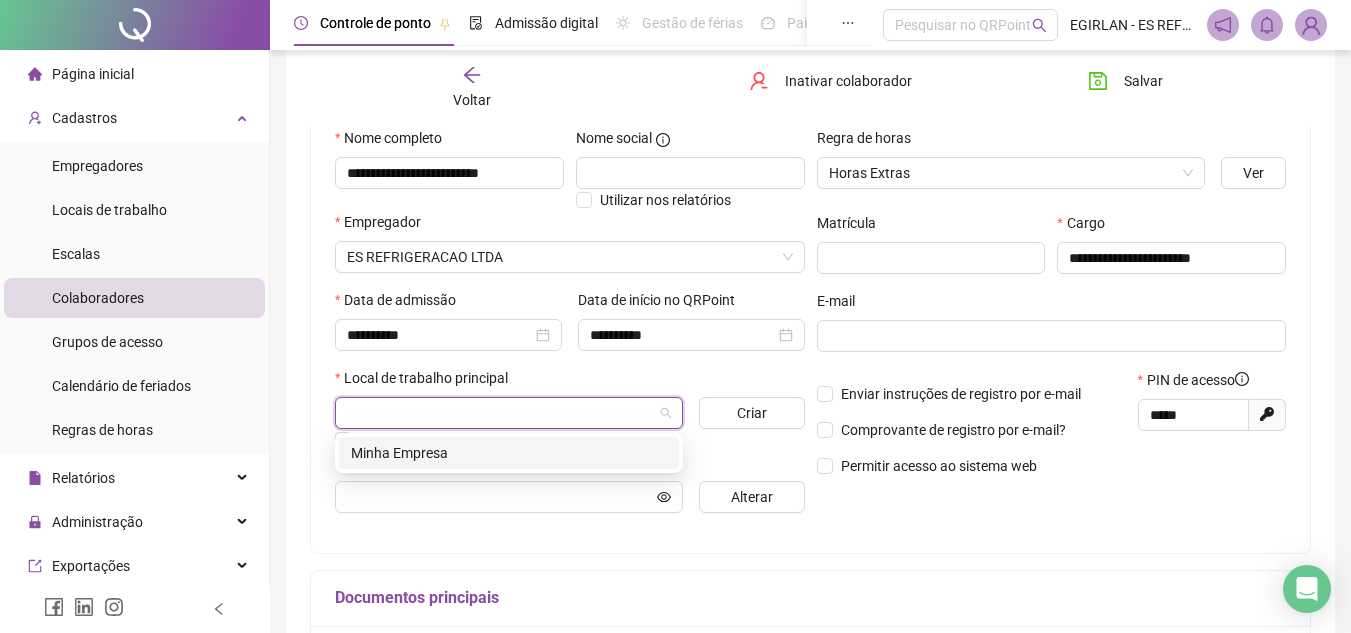 click on "Minha Empresa" at bounding box center [509, 453] 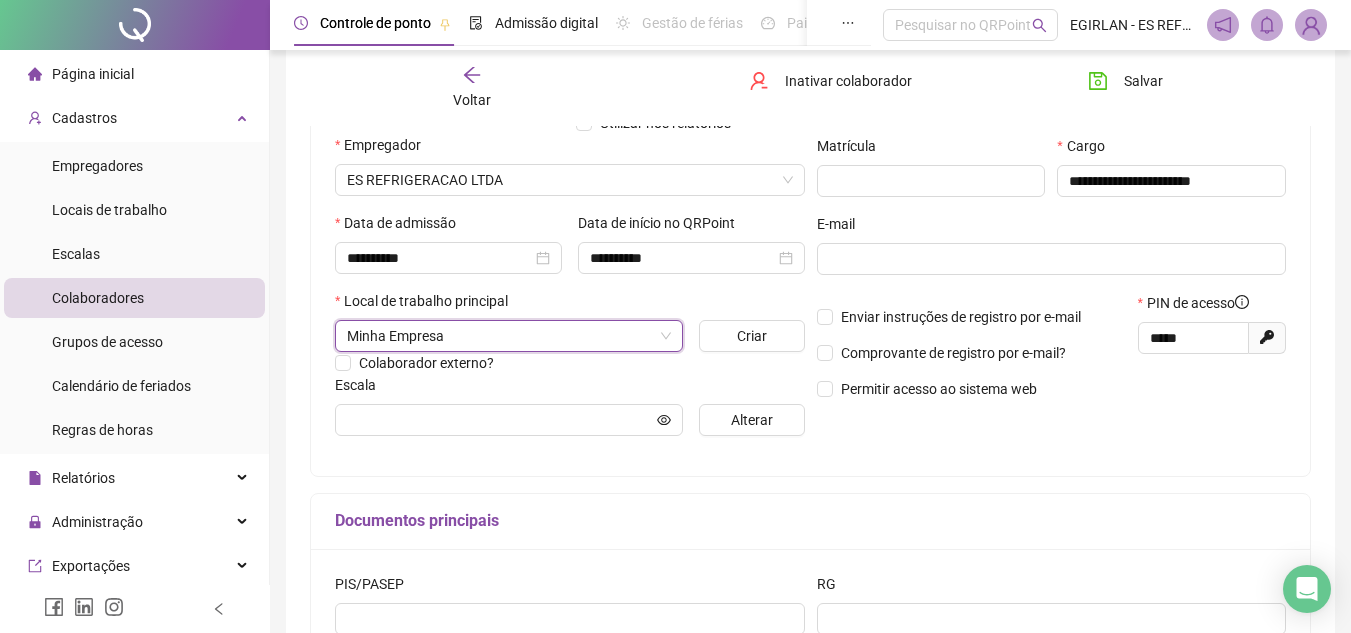 scroll, scrollTop: 300, scrollLeft: 0, axis: vertical 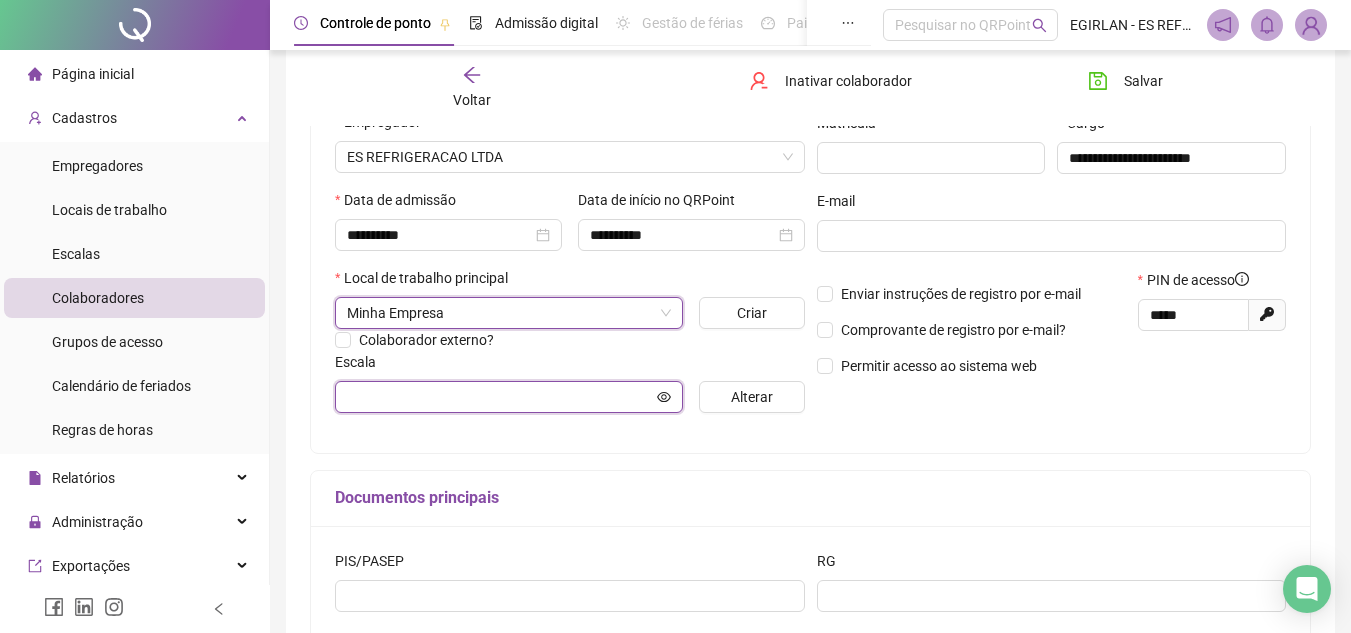 click at bounding box center (500, 397) 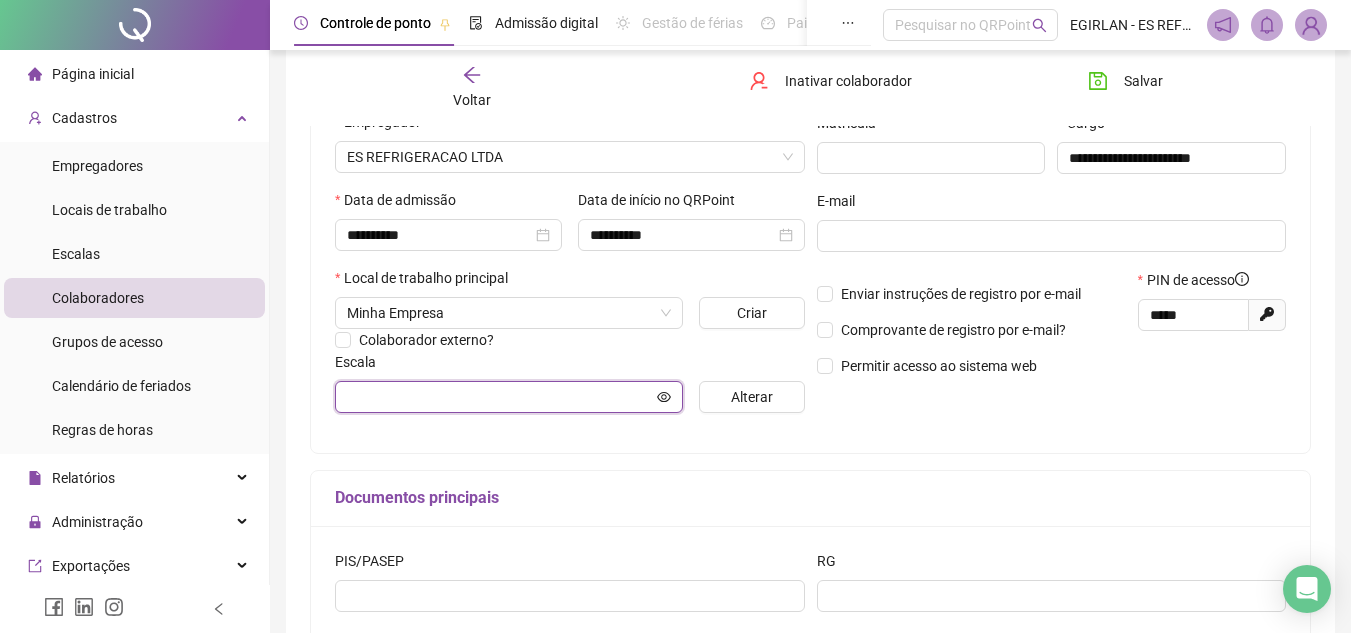 click 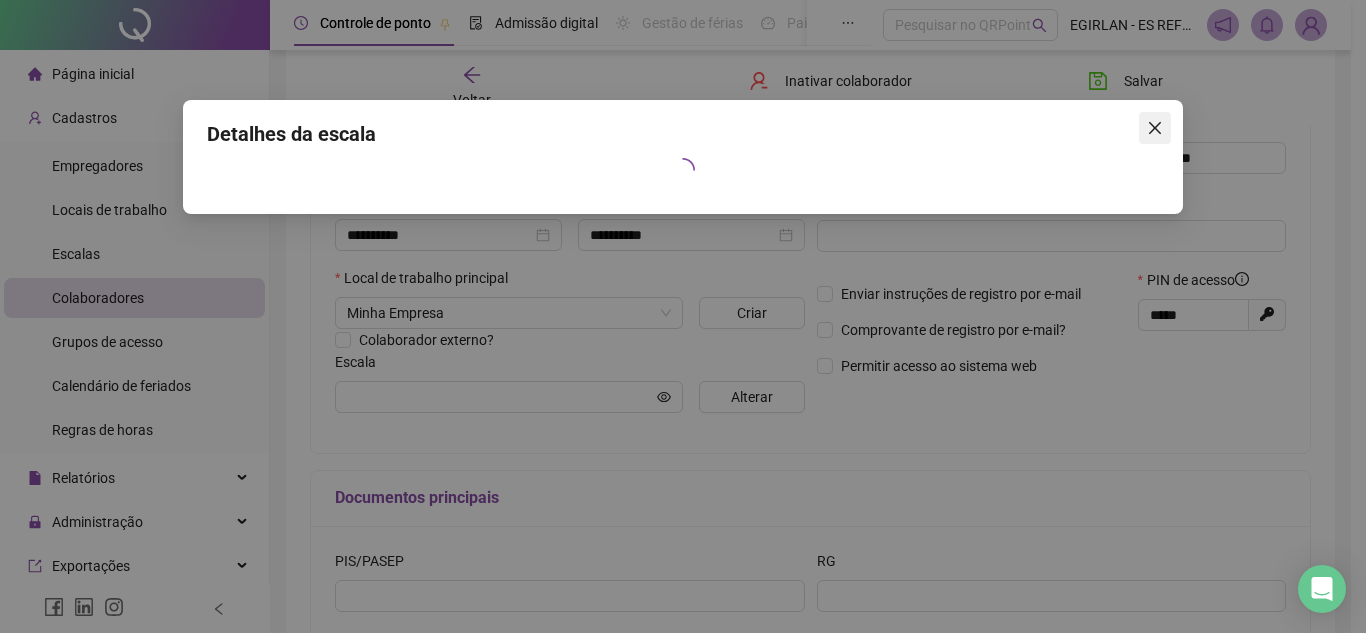 click at bounding box center [1155, 128] 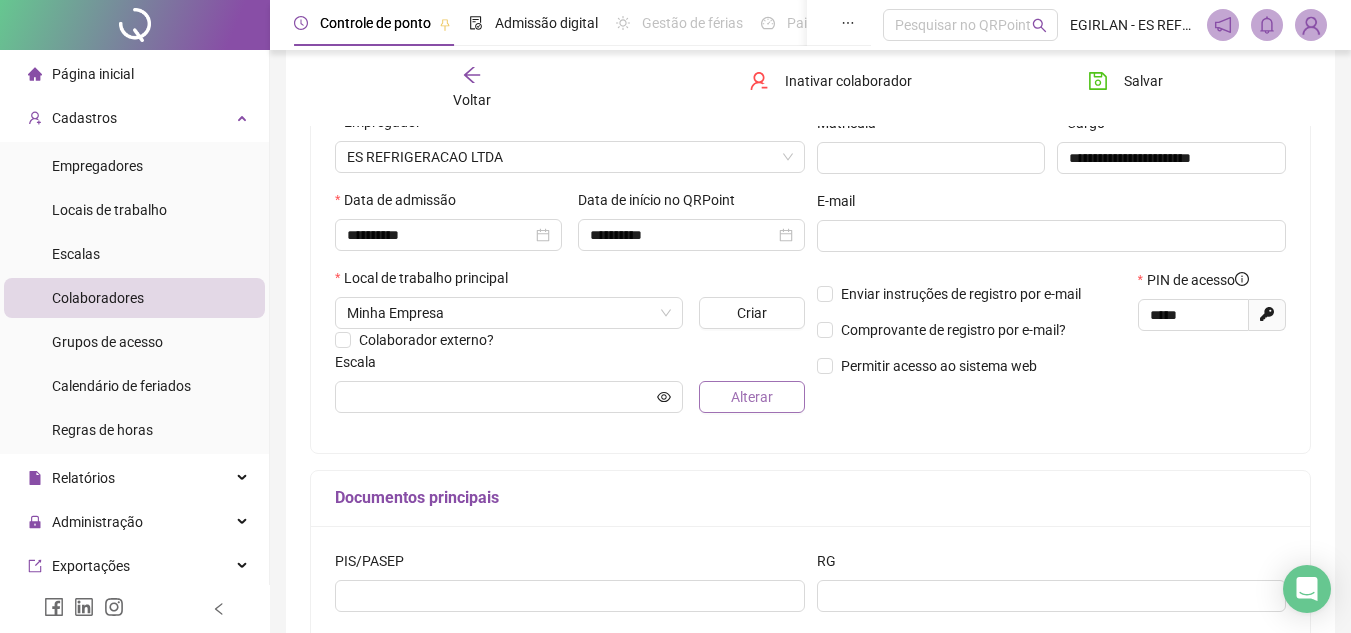 click on "Alterar" at bounding box center [752, 397] 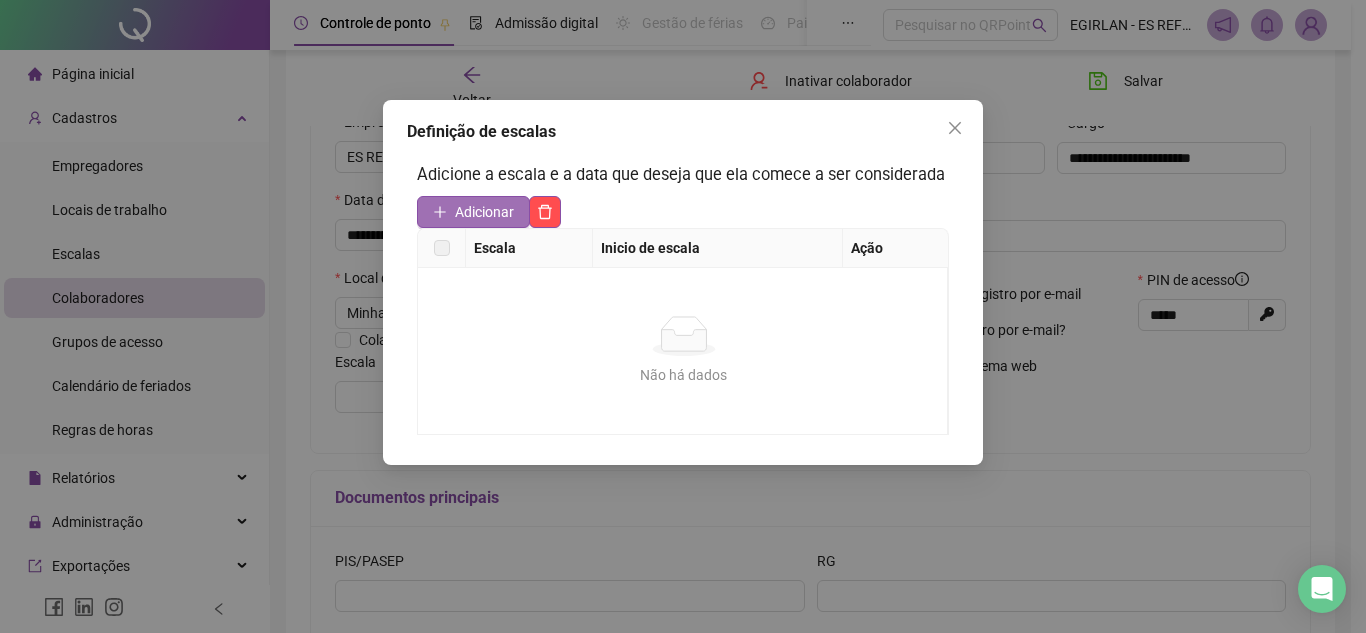 click on "Adicionar" at bounding box center [484, 212] 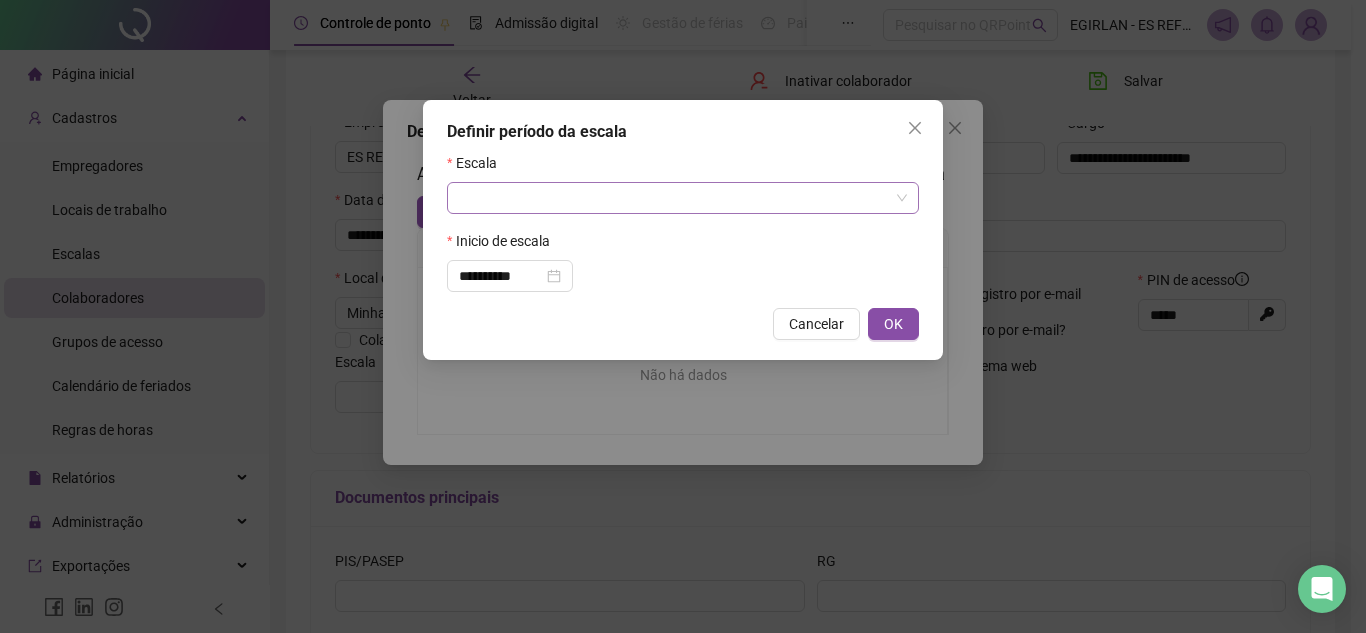 click at bounding box center (677, 198) 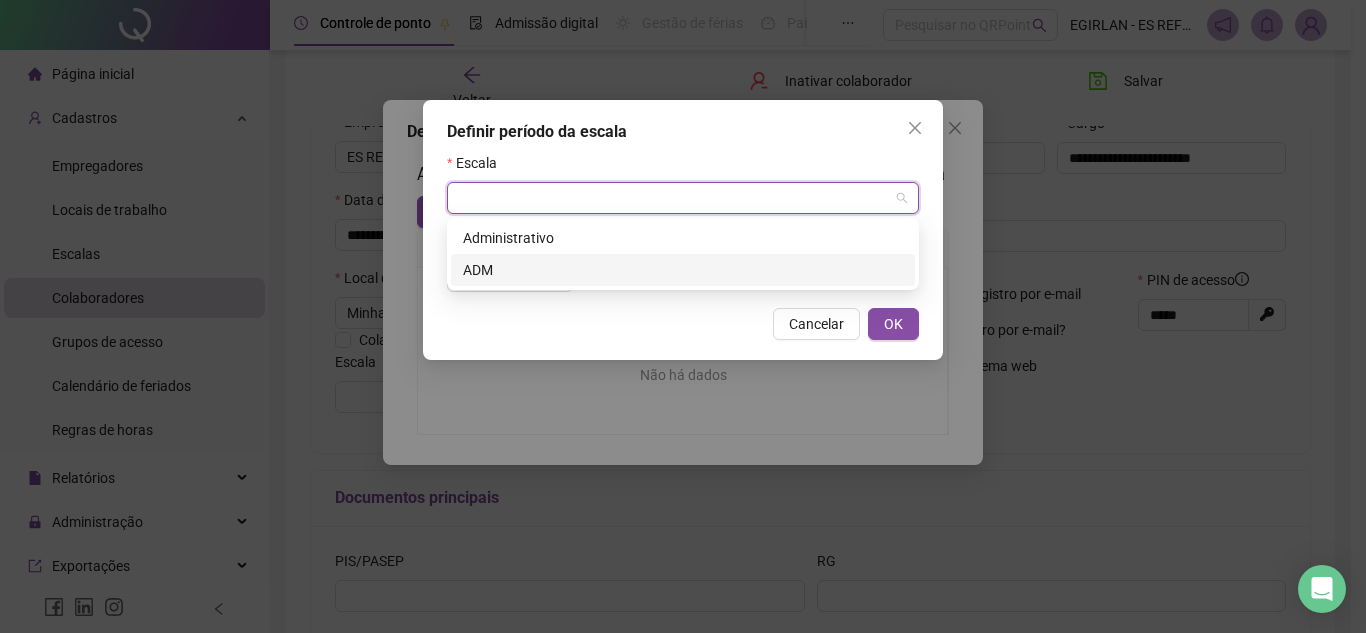 click on "ADM" at bounding box center [683, 270] 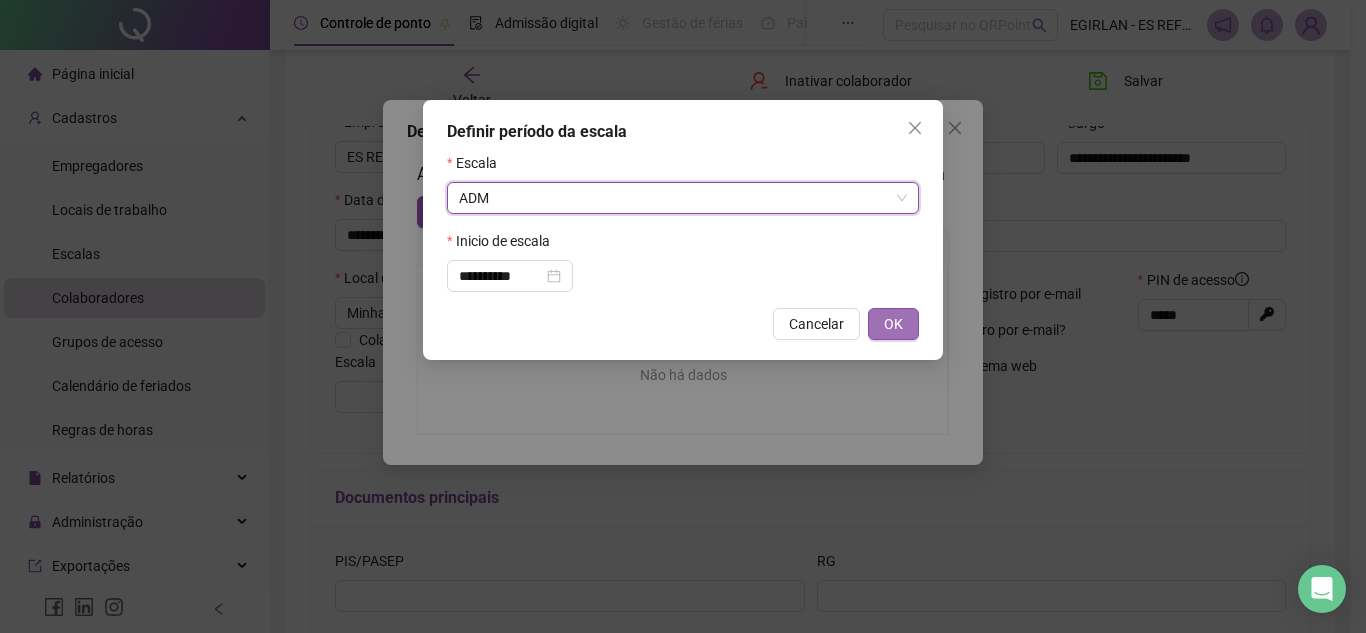 click on "OK" at bounding box center (893, 324) 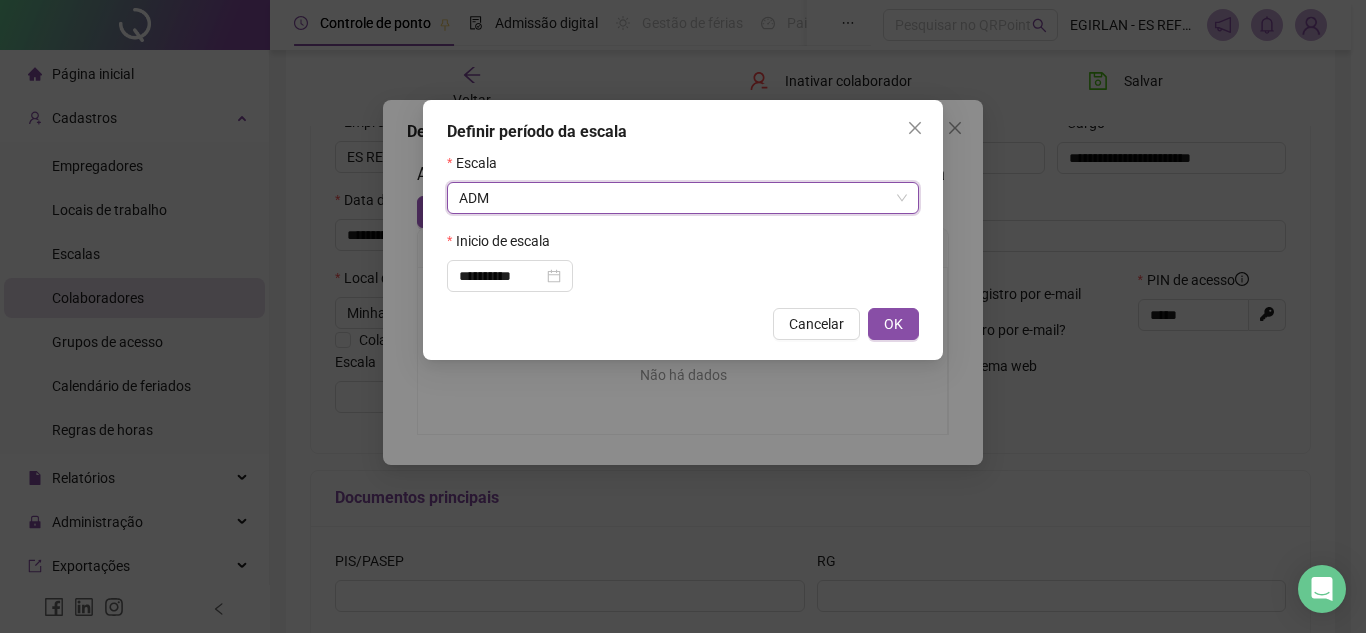 type on "***" 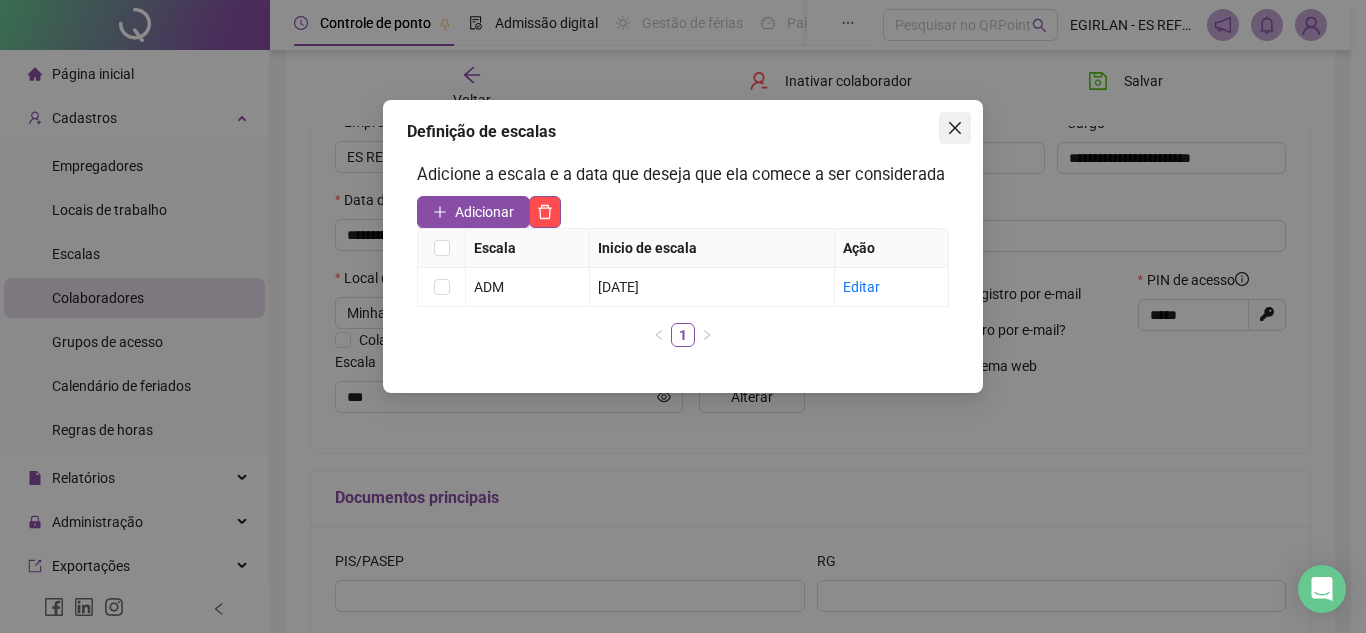 click 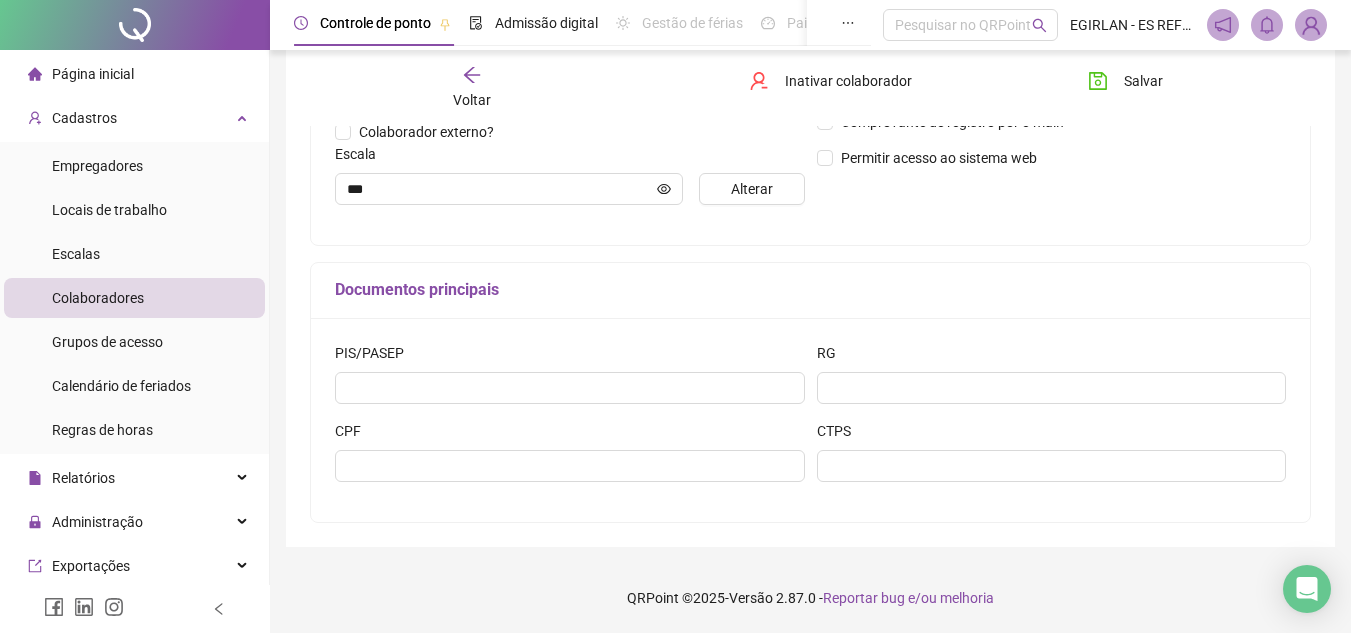scroll, scrollTop: 308, scrollLeft: 0, axis: vertical 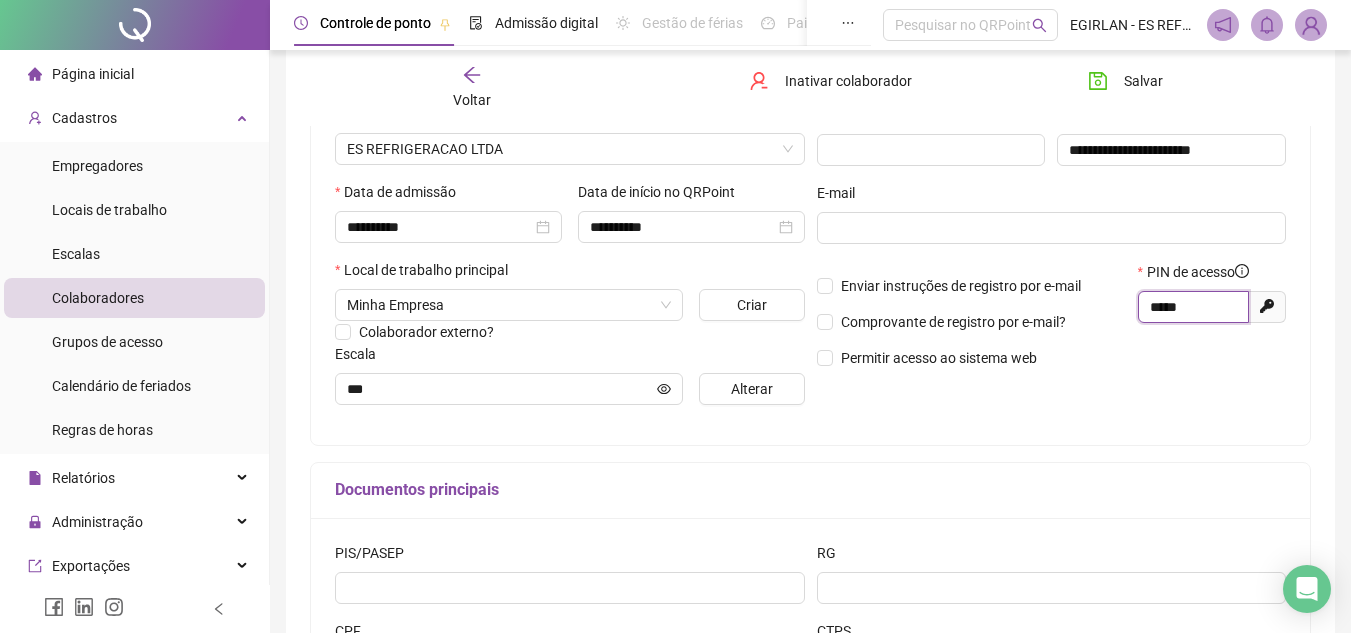 drag, startPoint x: 1193, startPoint y: 308, endPoint x: 1092, endPoint y: 315, distance: 101.24229 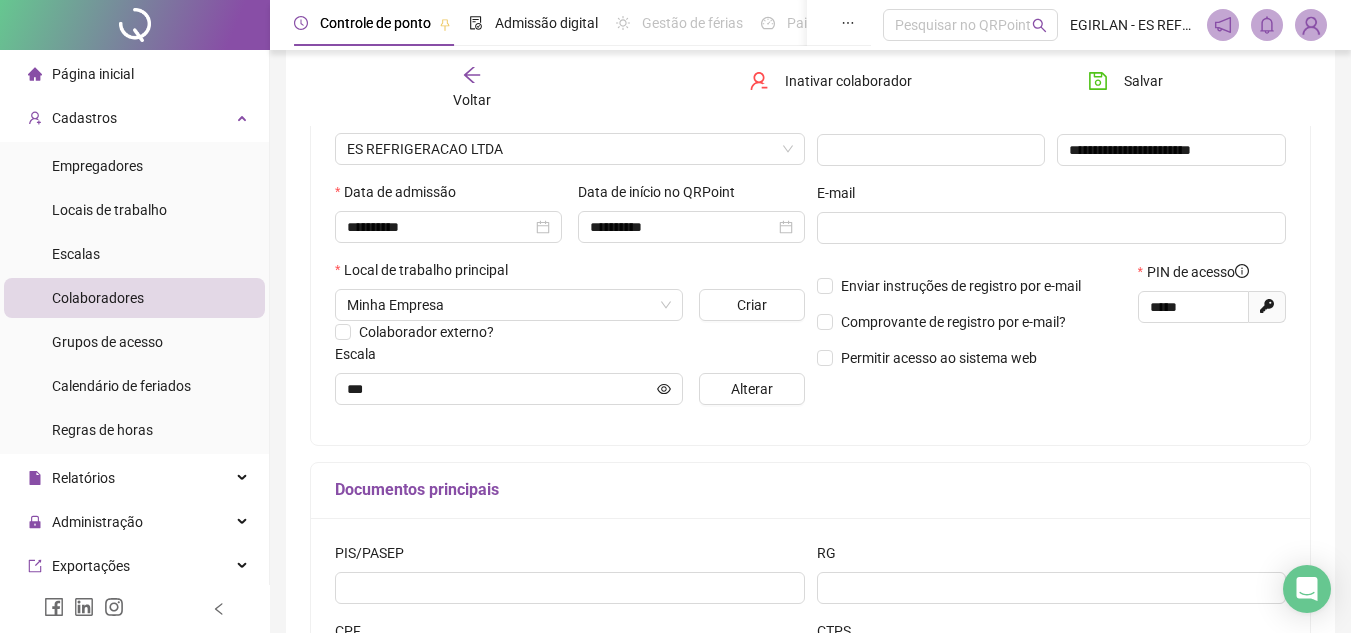 click on "Documentos principais" at bounding box center (810, 491) 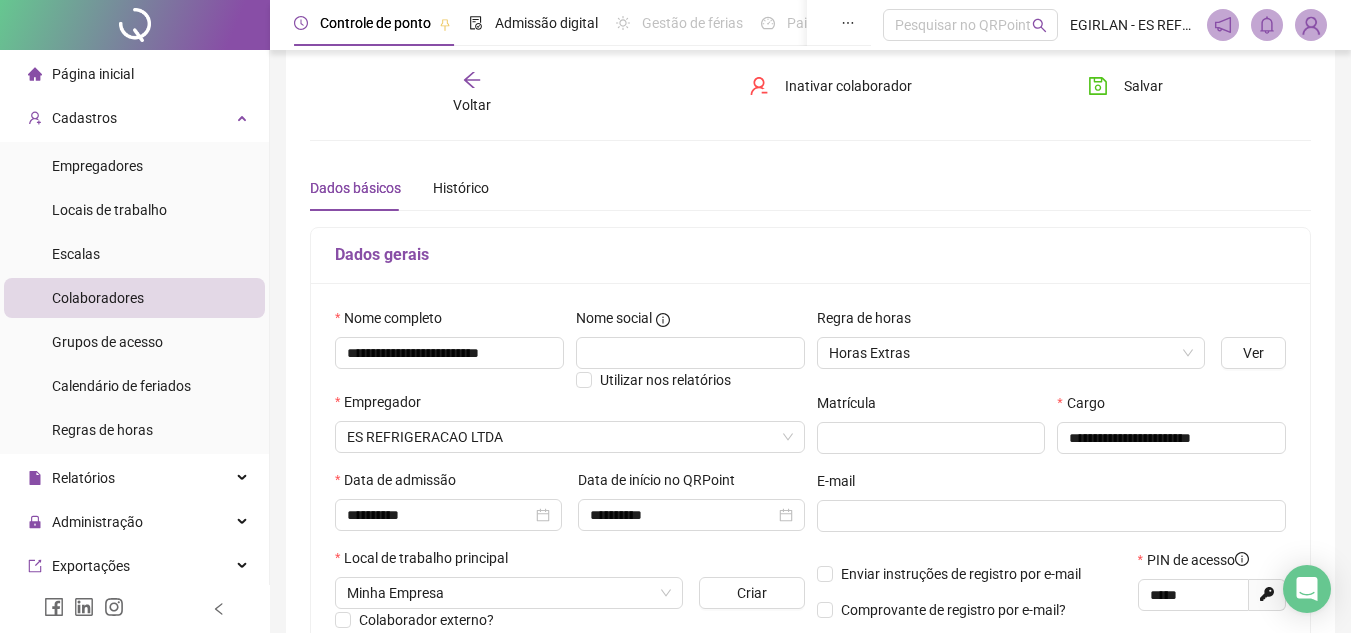 scroll, scrollTop: 0, scrollLeft: 0, axis: both 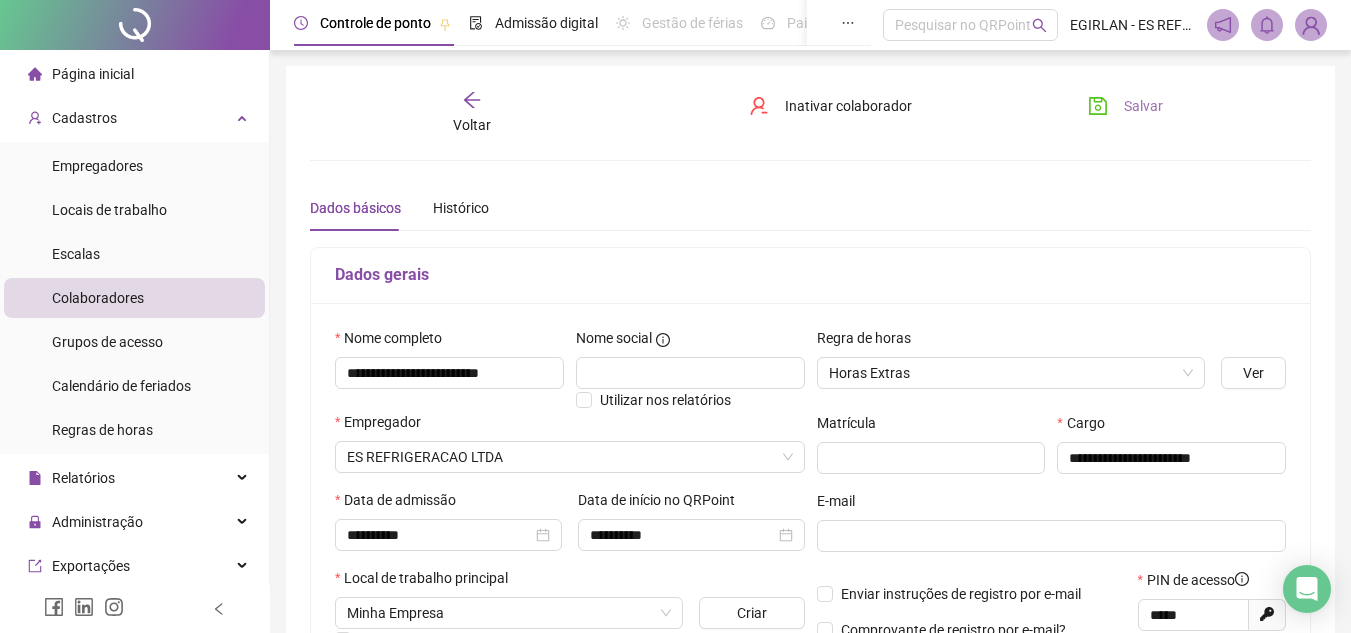 click on "Salvar" at bounding box center (1125, 106) 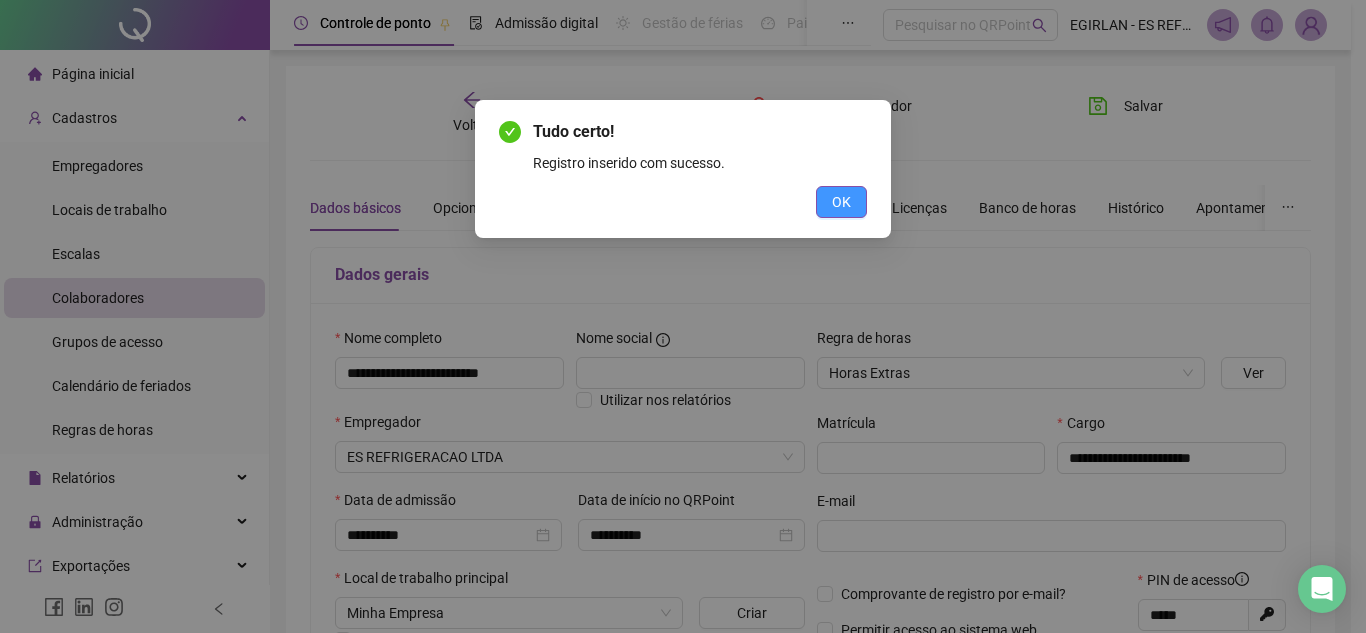 click on "OK" at bounding box center (841, 202) 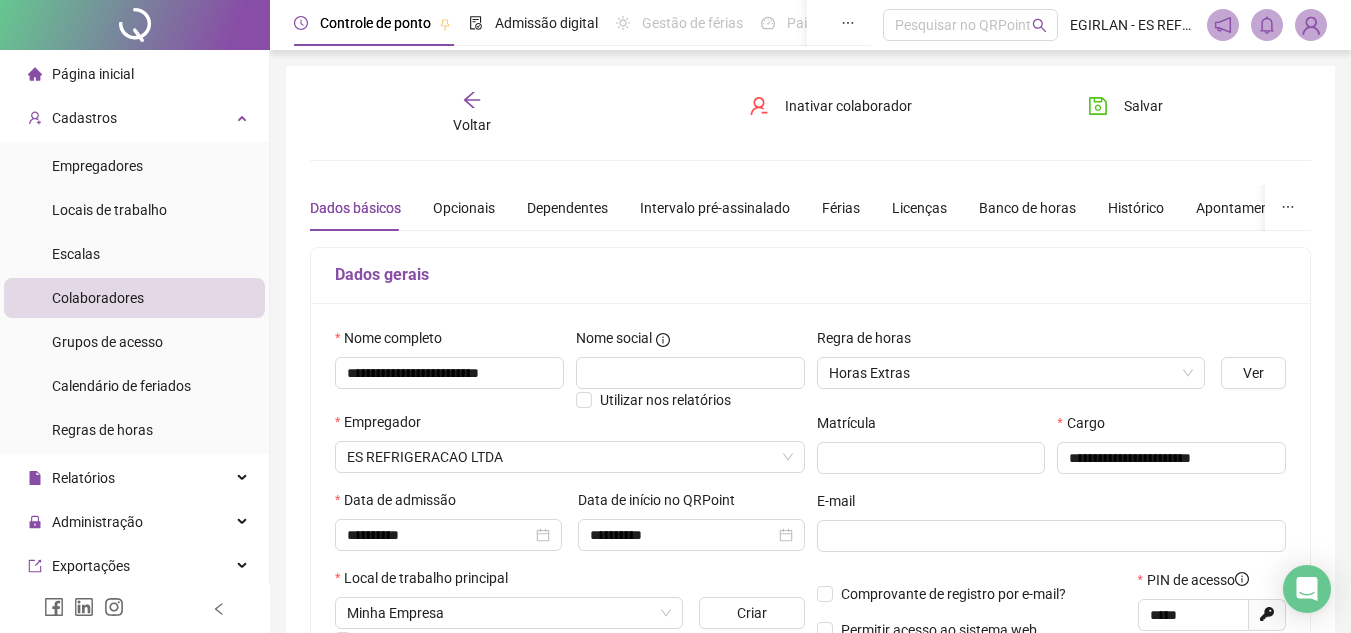 click on "**********" at bounding box center [810, 528] 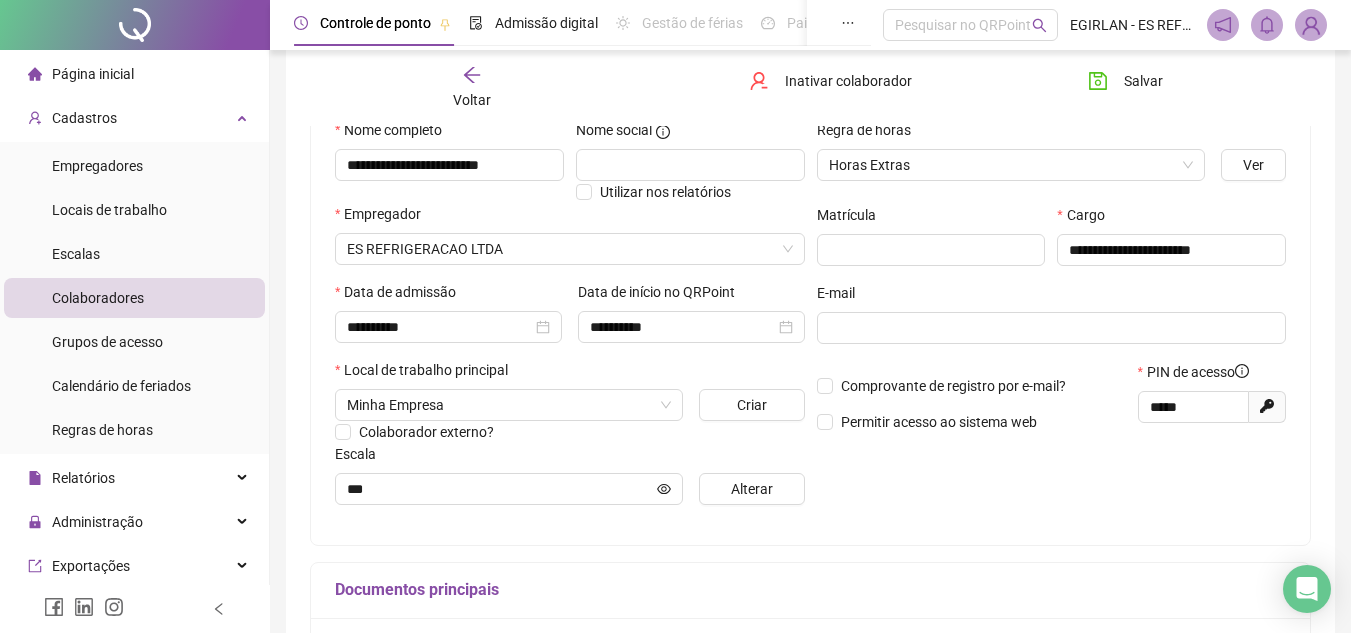 scroll, scrollTop: 108, scrollLeft: 0, axis: vertical 